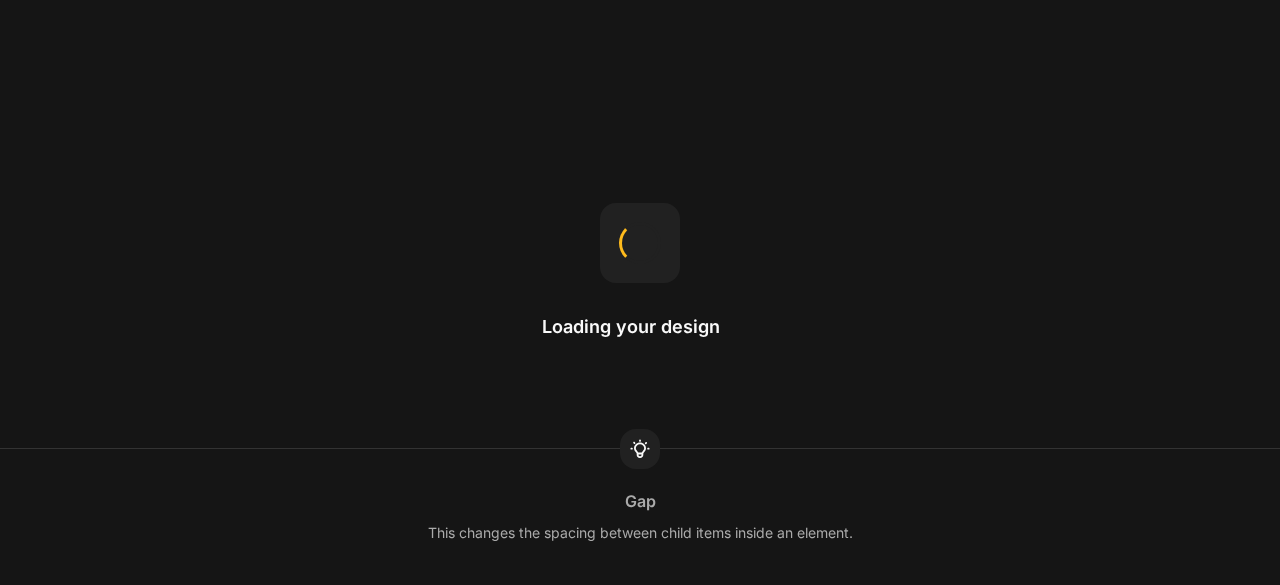 scroll, scrollTop: 0, scrollLeft: 0, axis: both 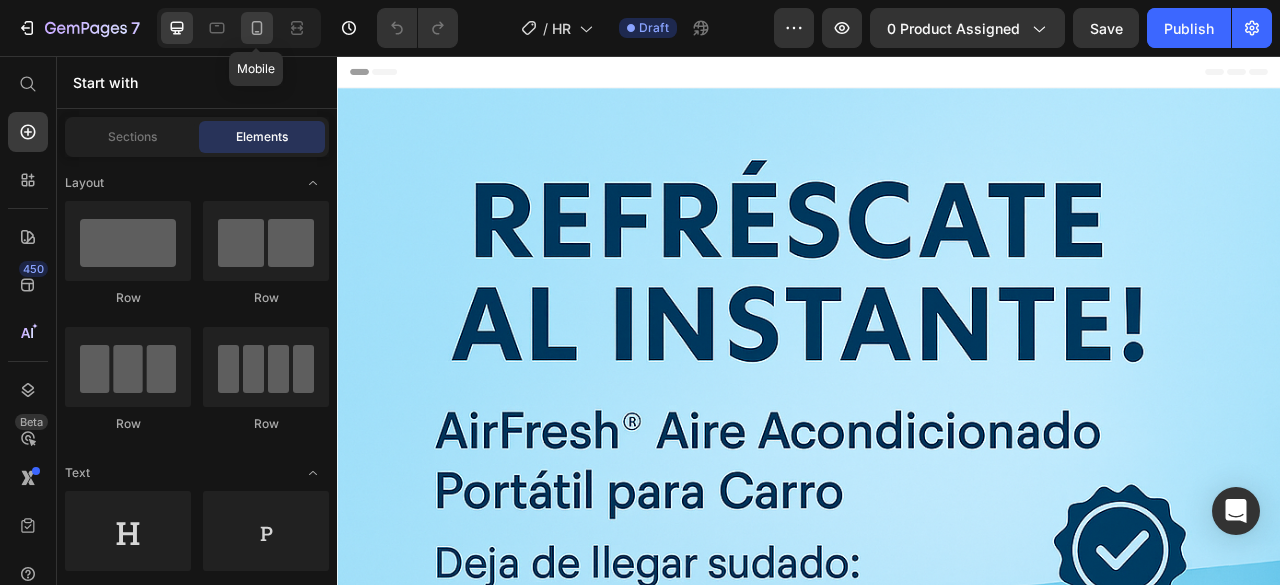 click 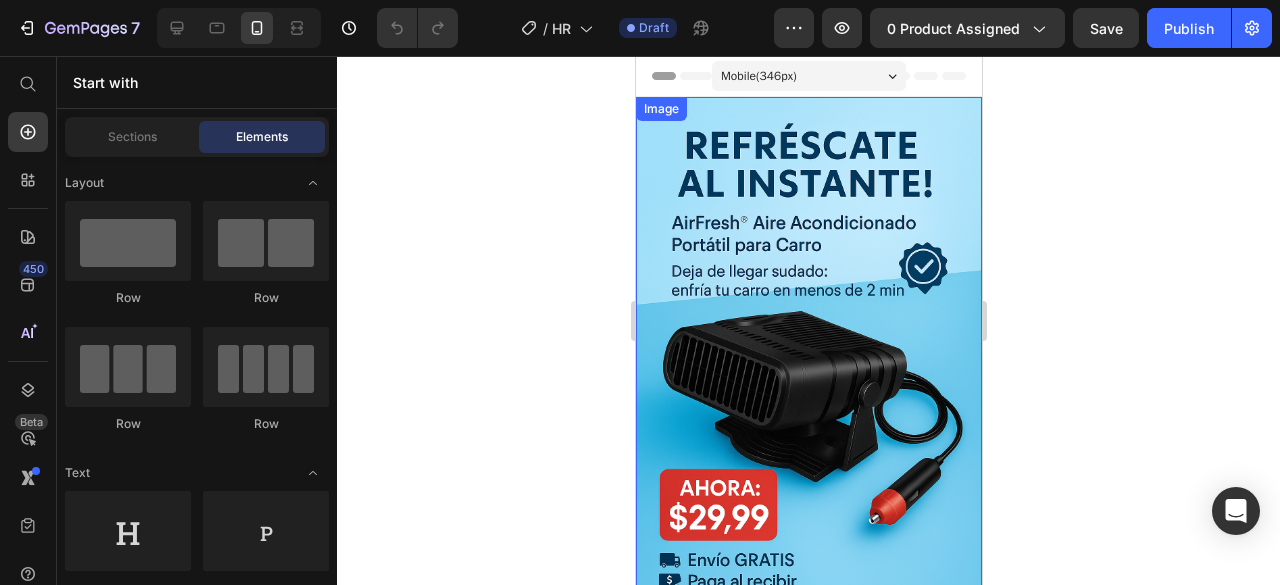 click at bounding box center (808, 356) 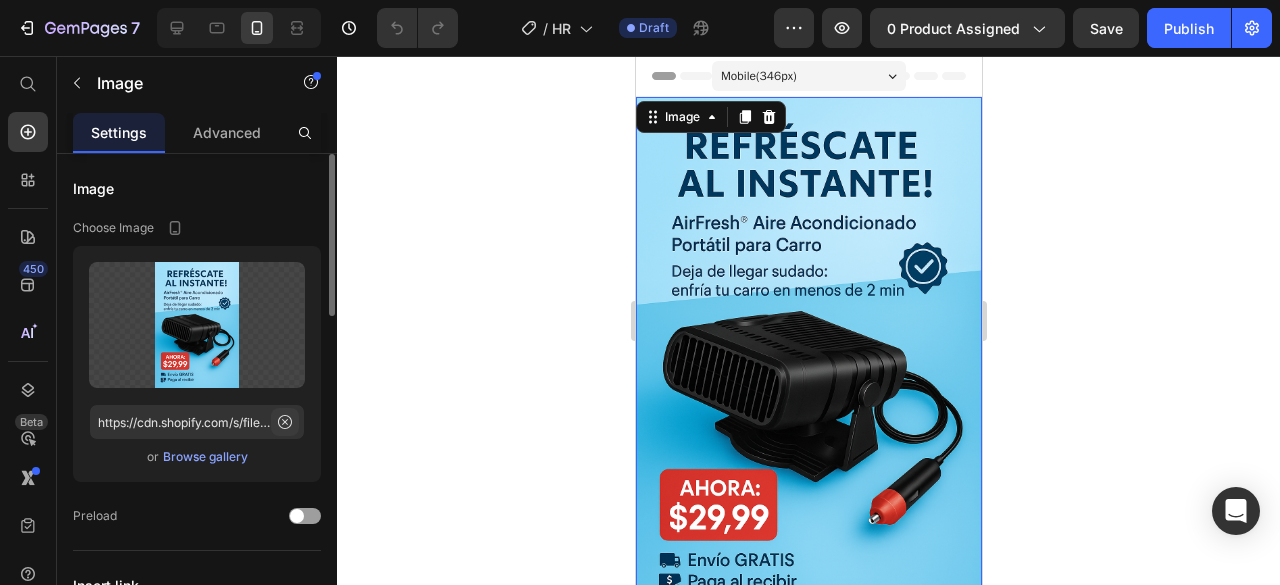 click 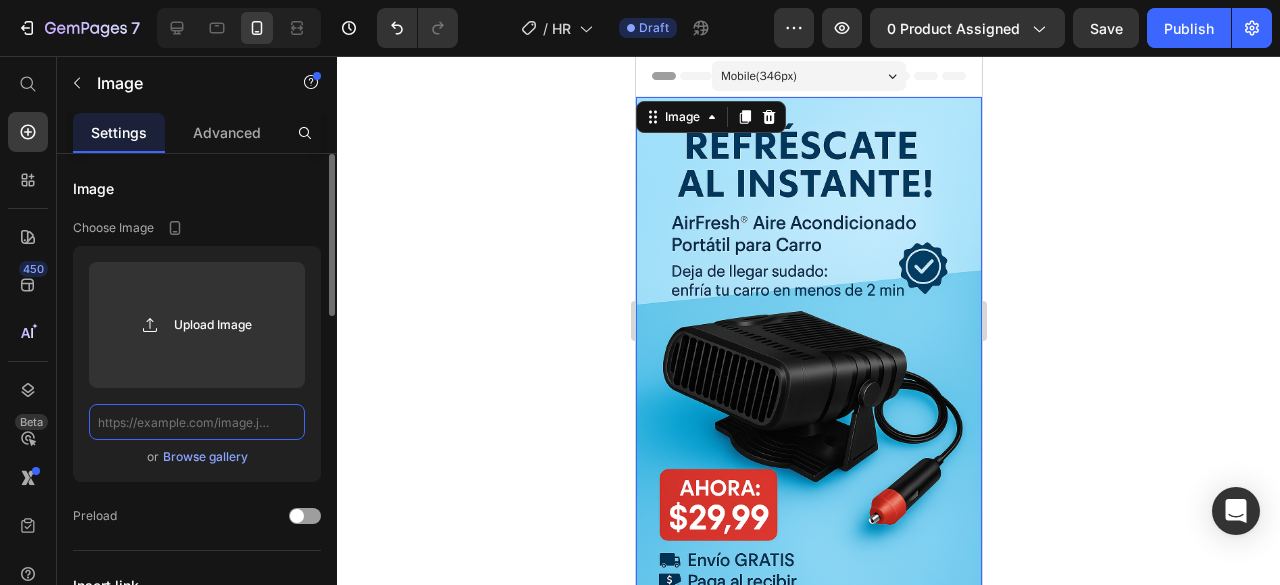 scroll, scrollTop: 0, scrollLeft: 0, axis: both 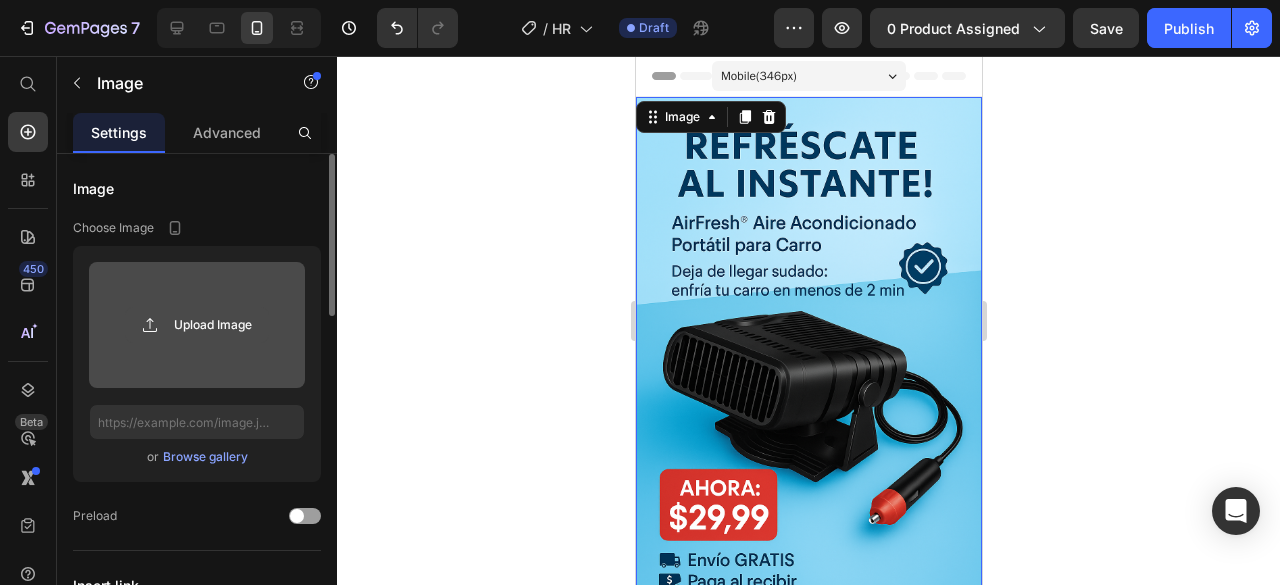 click 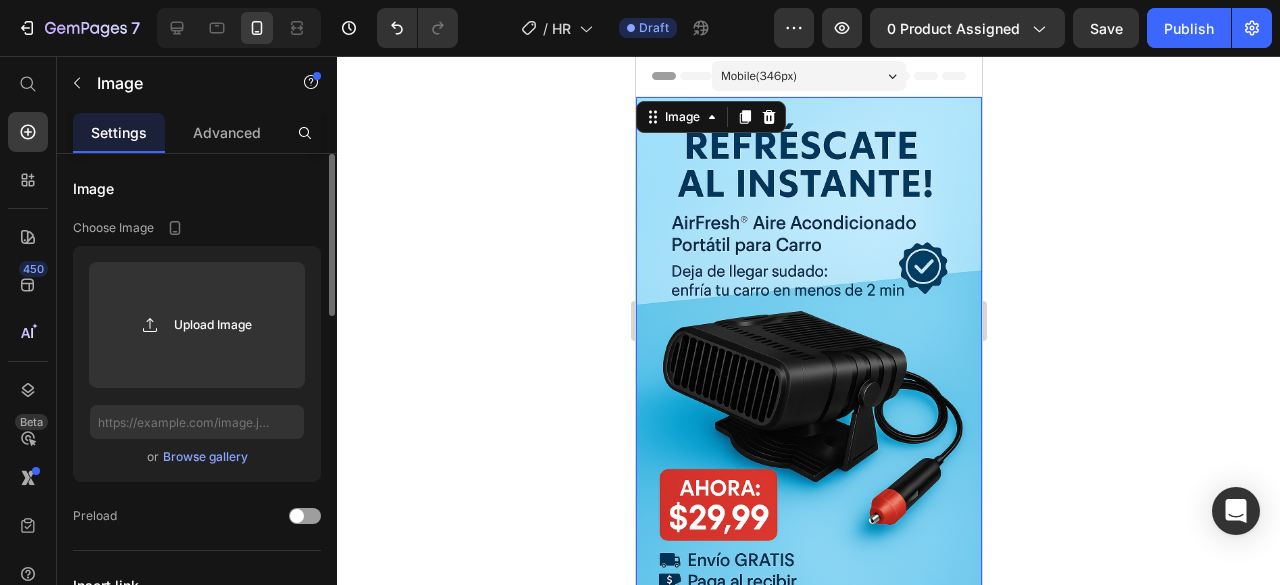 click on "Upload Image  or   Browse gallery" at bounding box center (197, 364) 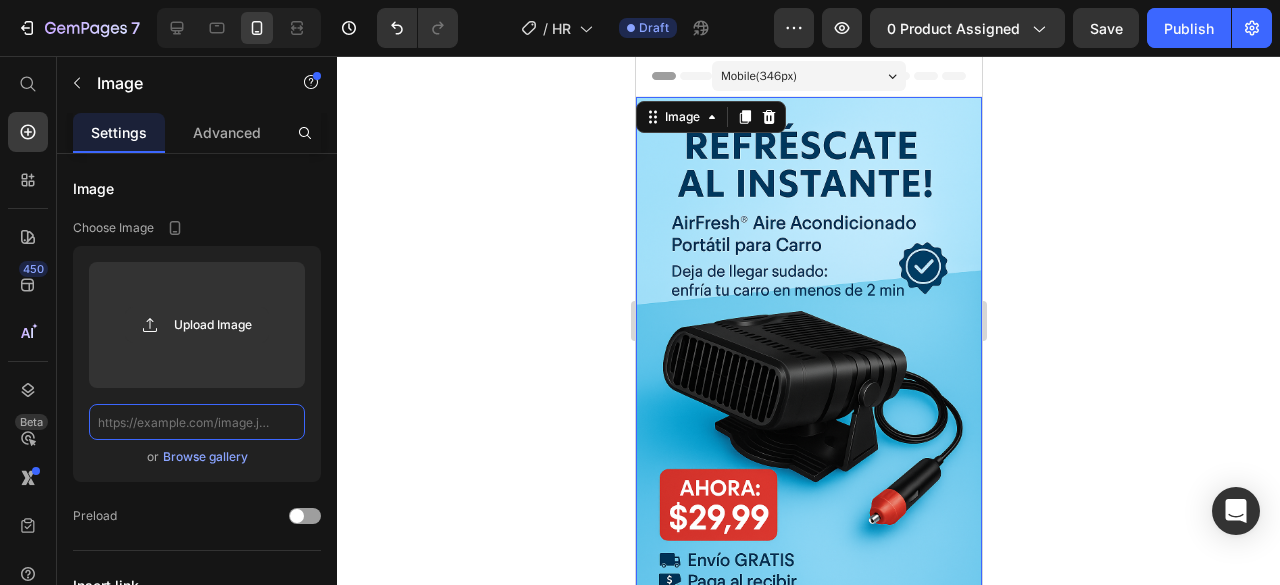 click 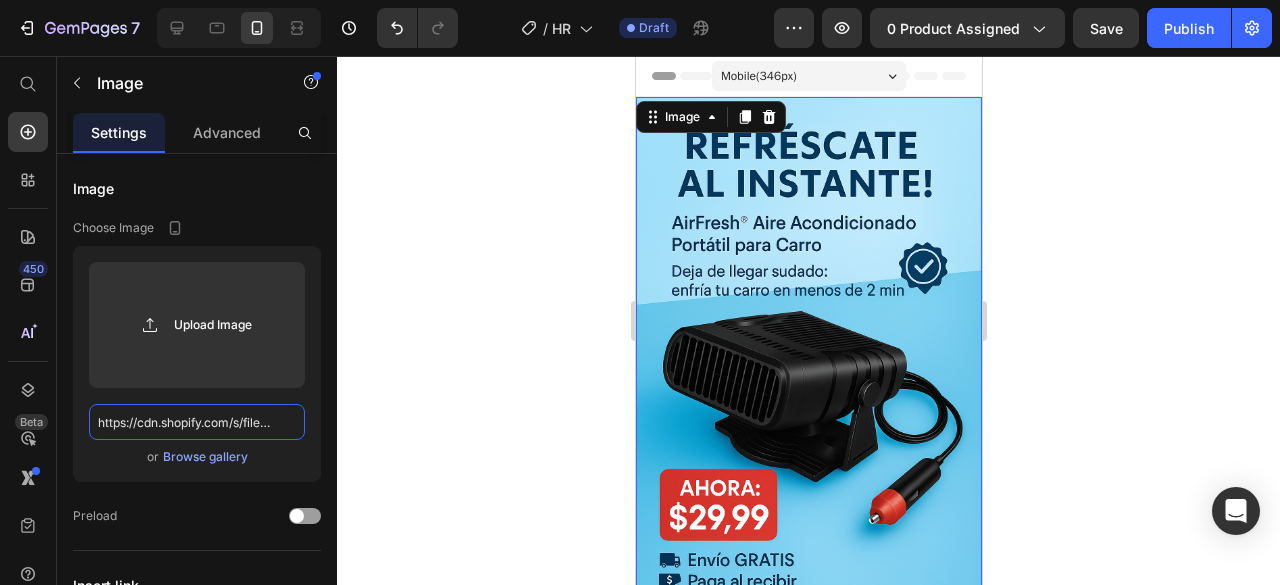 scroll, scrollTop: 0, scrollLeft: 500, axis: horizontal 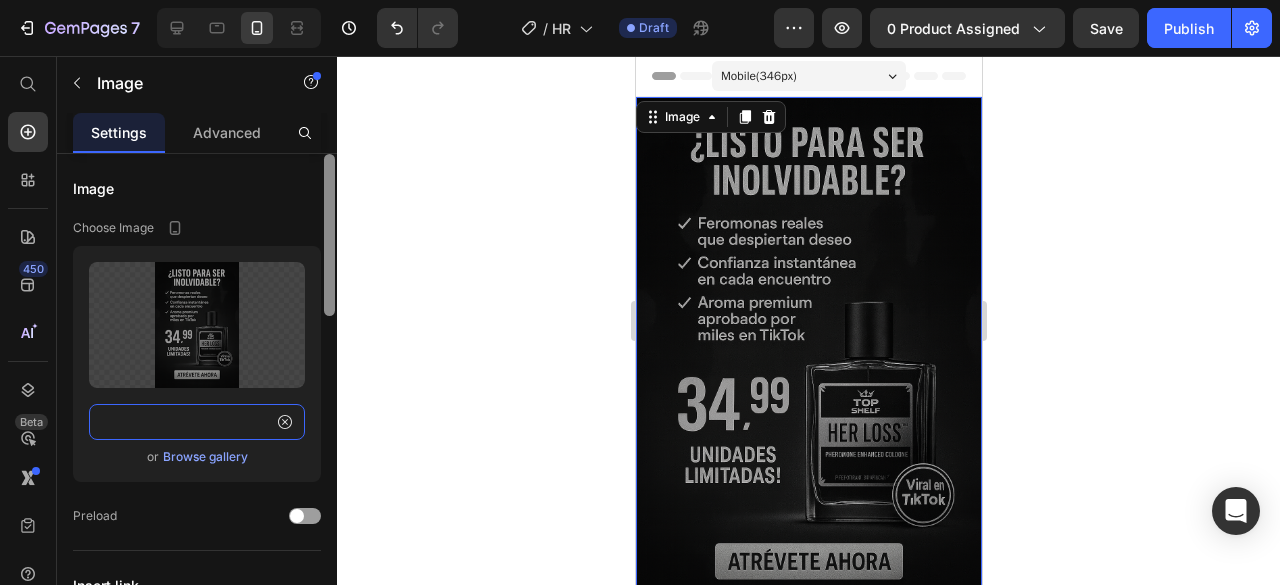 type on "https://cdn.shopify.com/s/files/1/0668/9534/7868/files/ChatGPT_Image_11_jul_2025_04_59_53_p.m..png?v=1752271213" 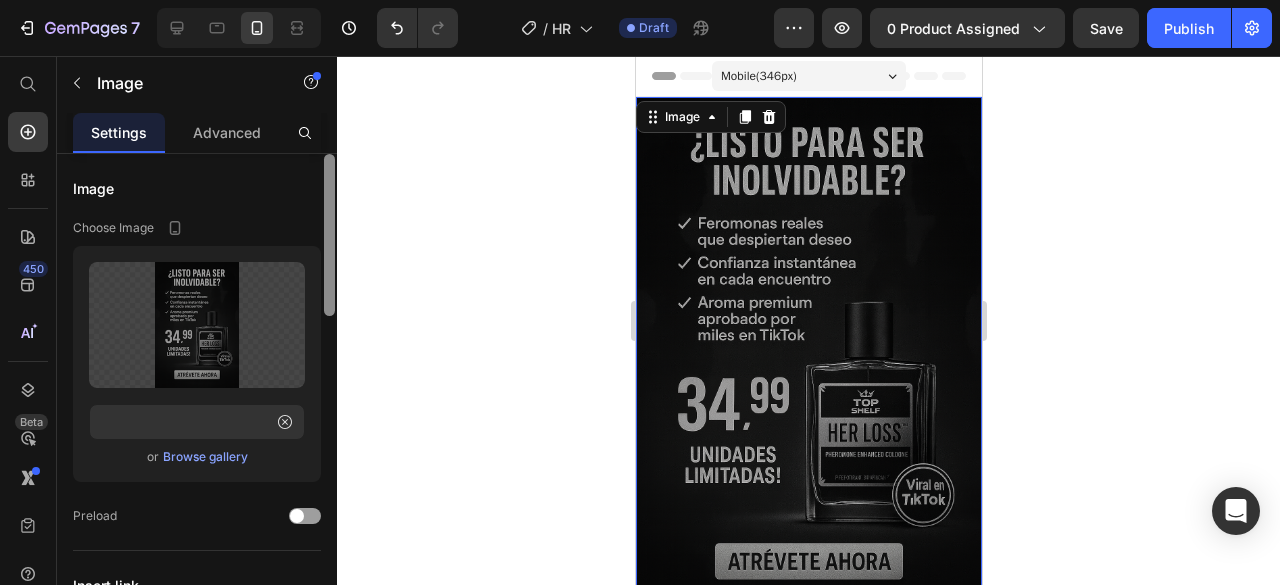 click at bounding box center [329, 398] 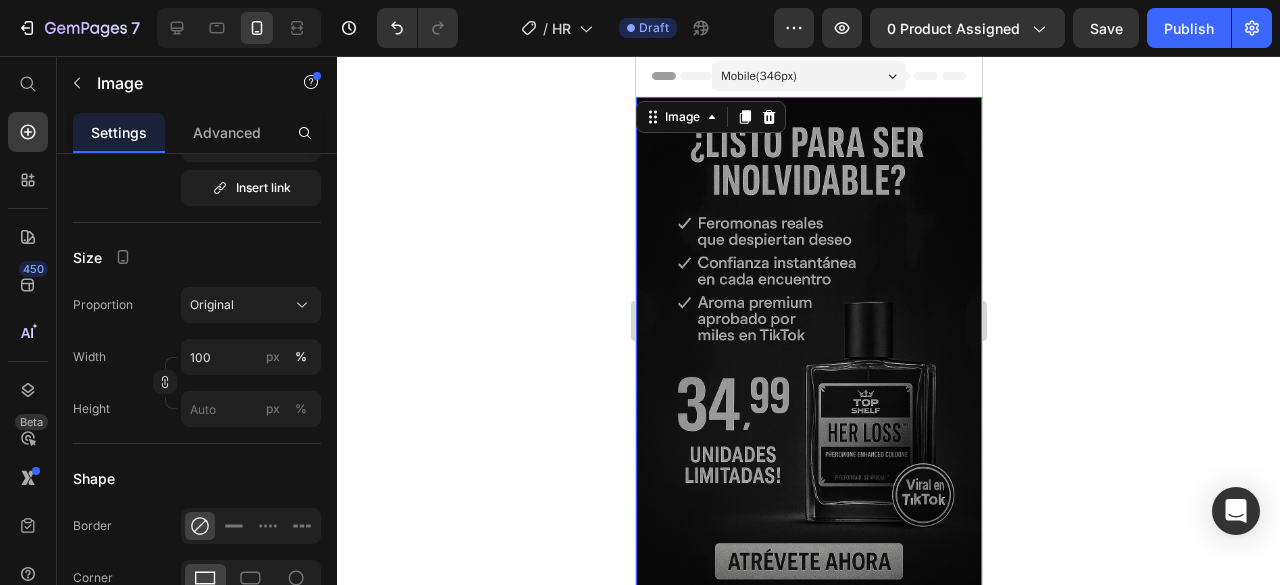 scroll, scrollTop: 0, scrollLeft: 0, axis: both 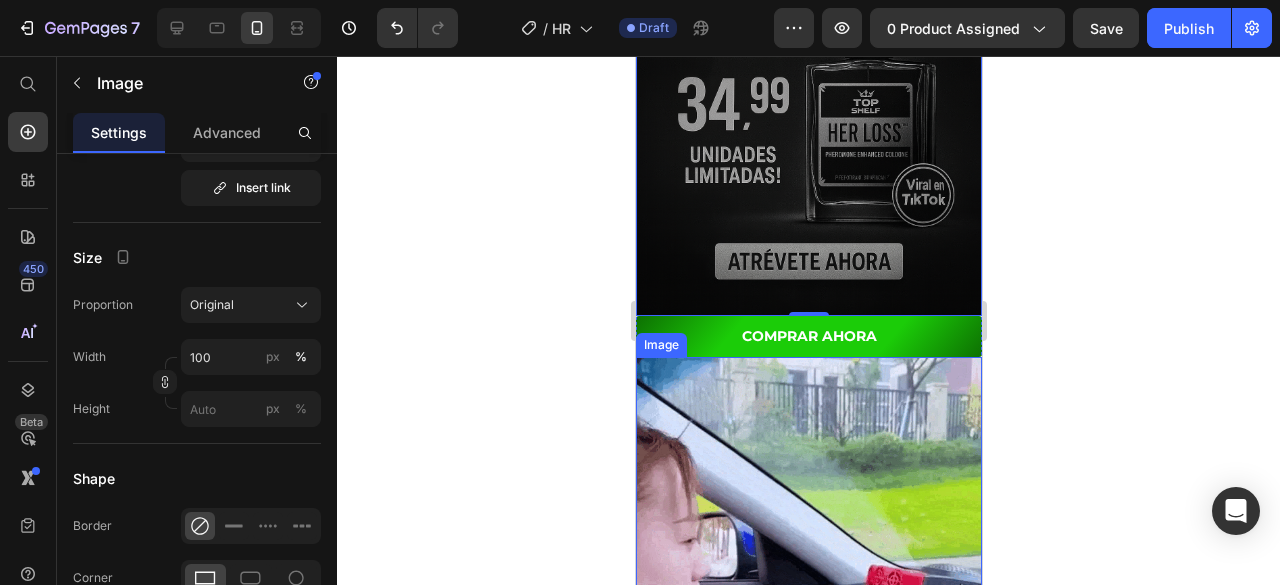 click at bounding box center [808, 530] 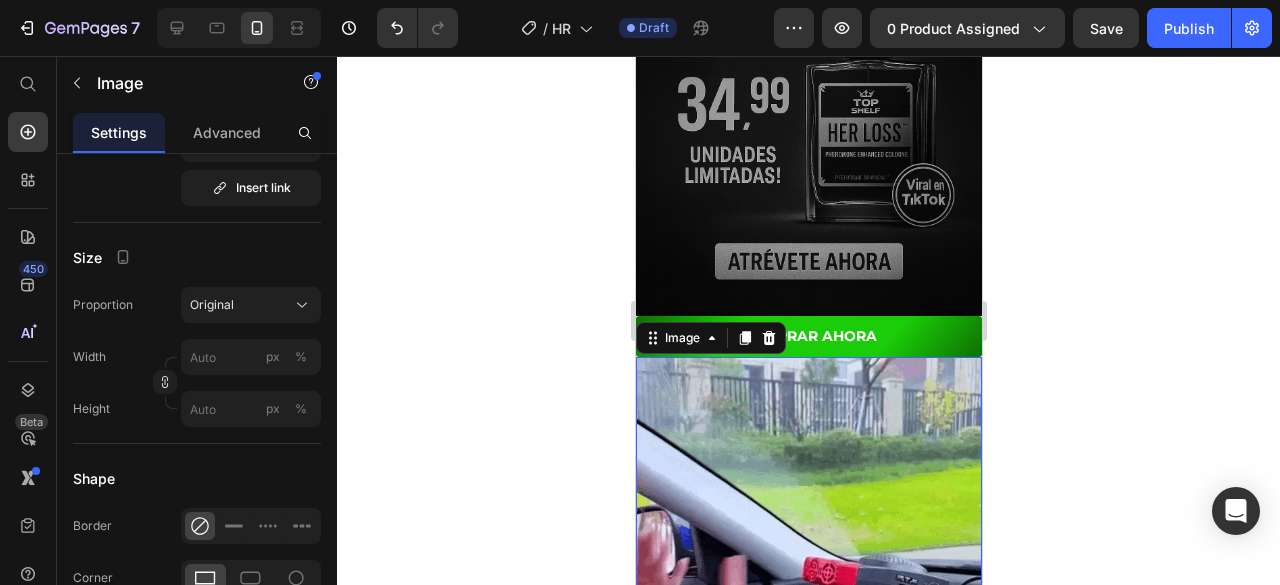 click at bounding box center [808, 530] 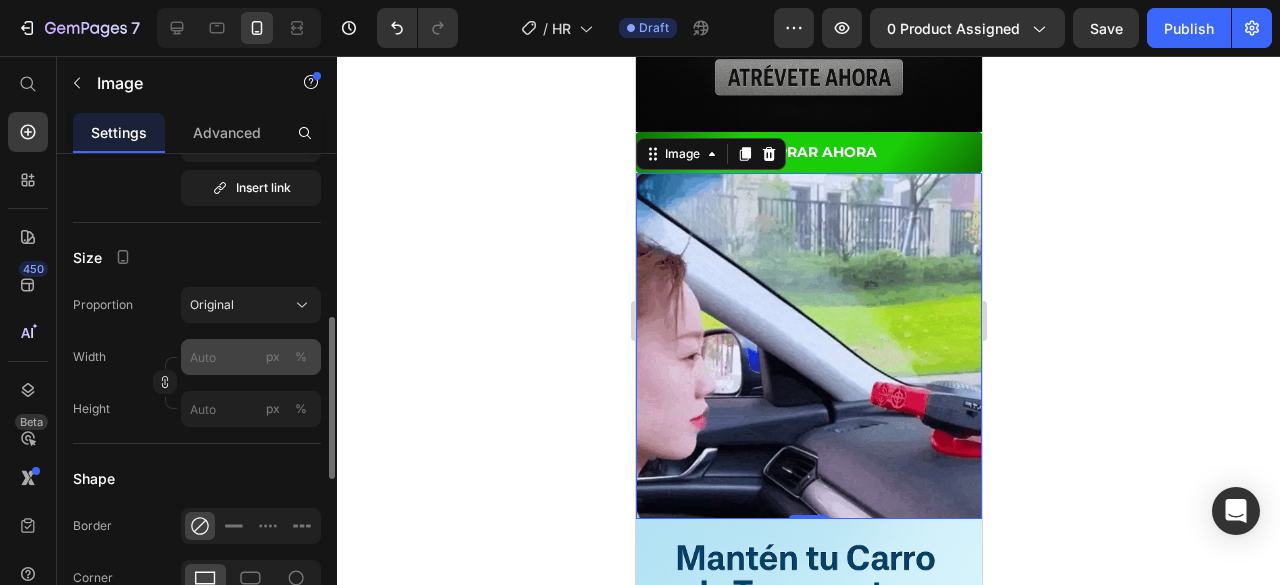 scroll, scrollTop: 300, scrollLeft: 0, axis: vertical 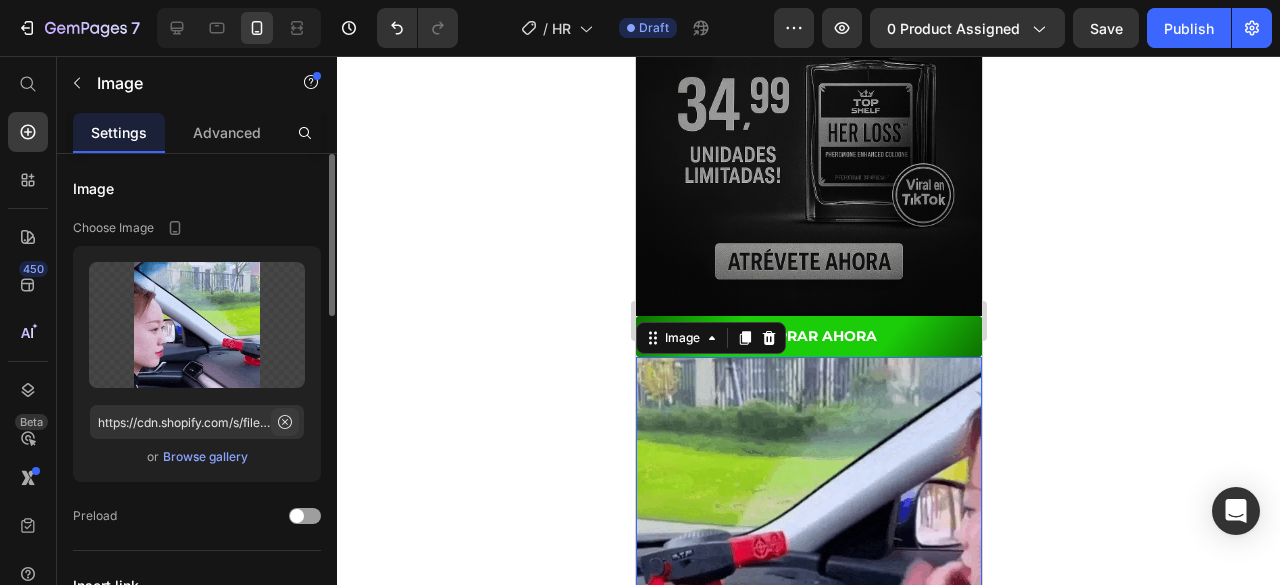 click 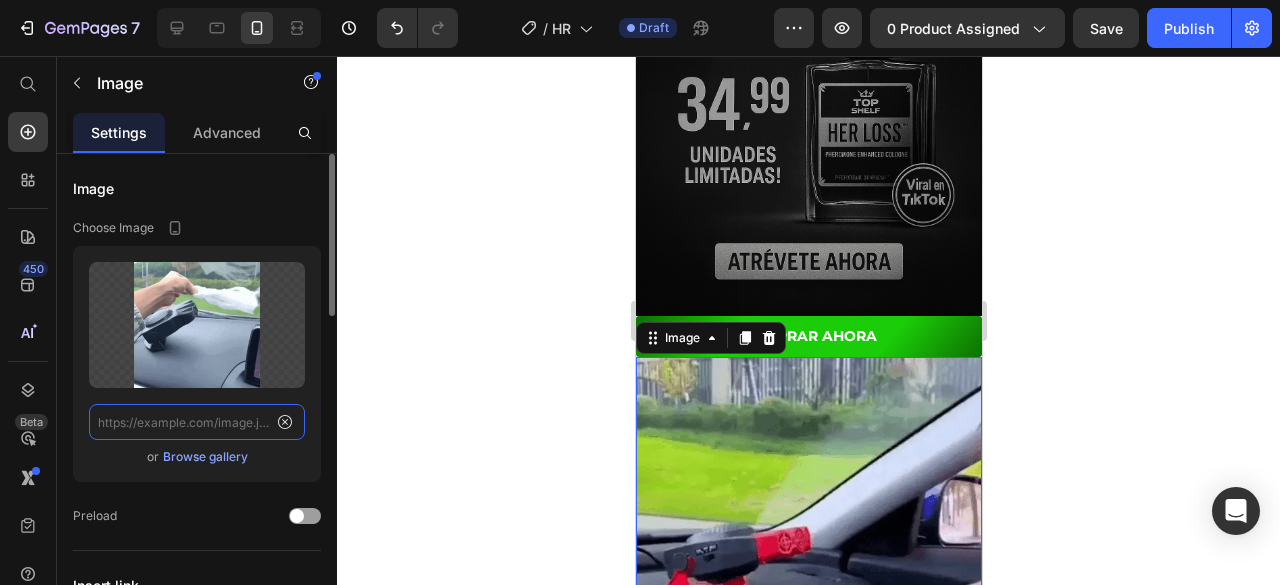 scroll, scrollTop: 0, scrollLeft: 0, axis: both 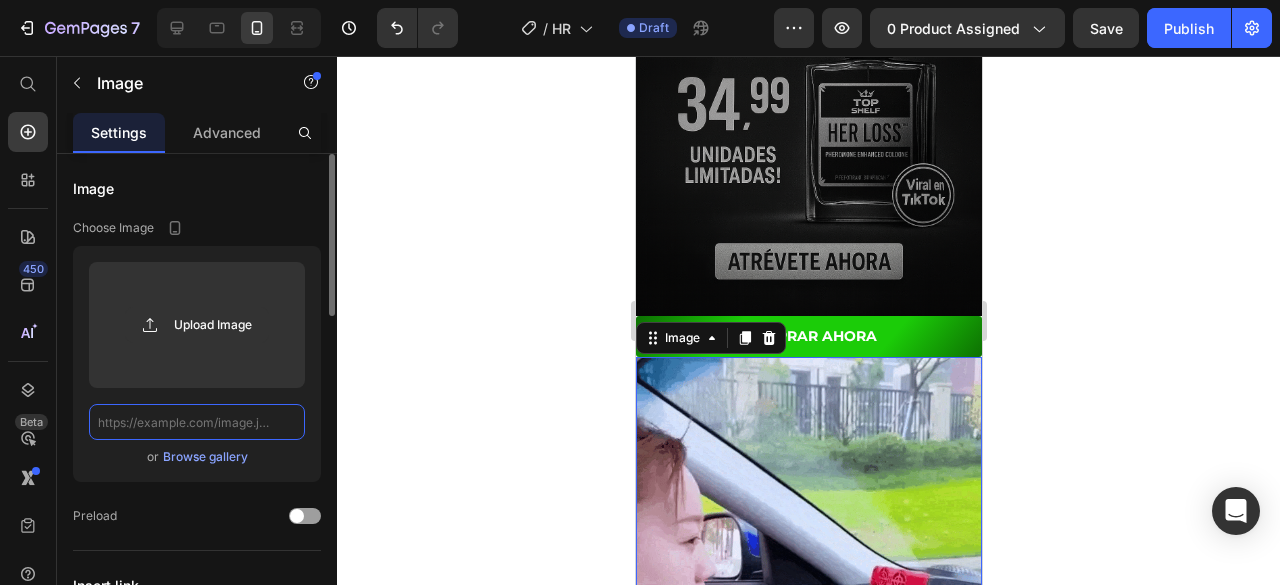 click 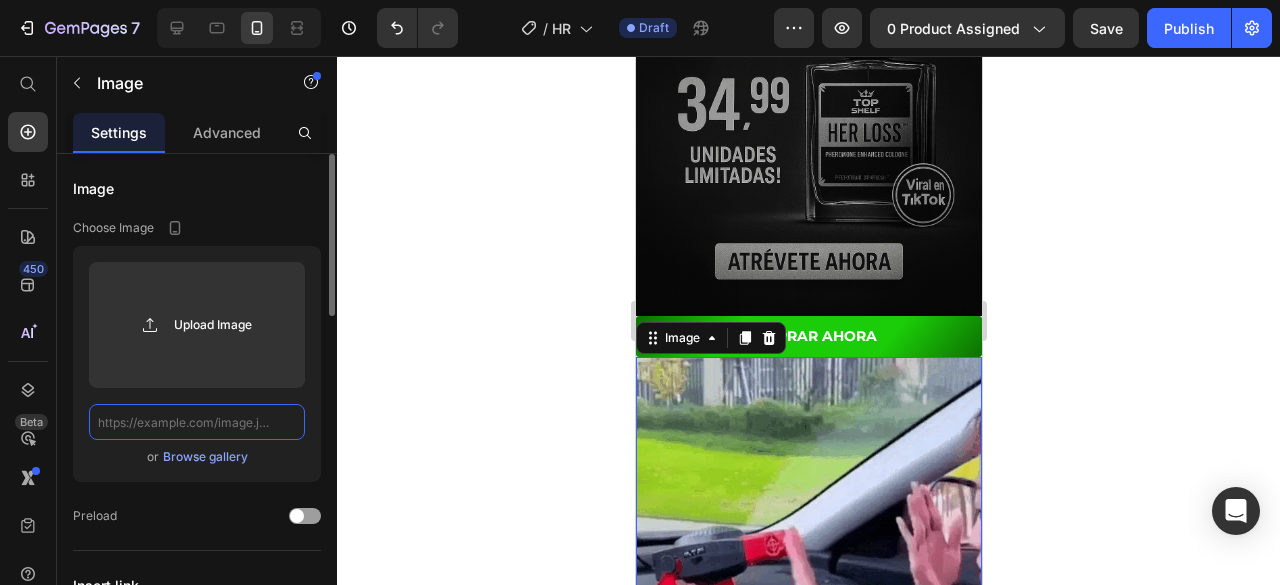 paste on "https://cdn.shopify.com/s/files/1/0668/9534/7868/files/GIF1_600x_53dce68a-c35b-4b10-82a0-2278f17af7b2.webp?v=1750978611" 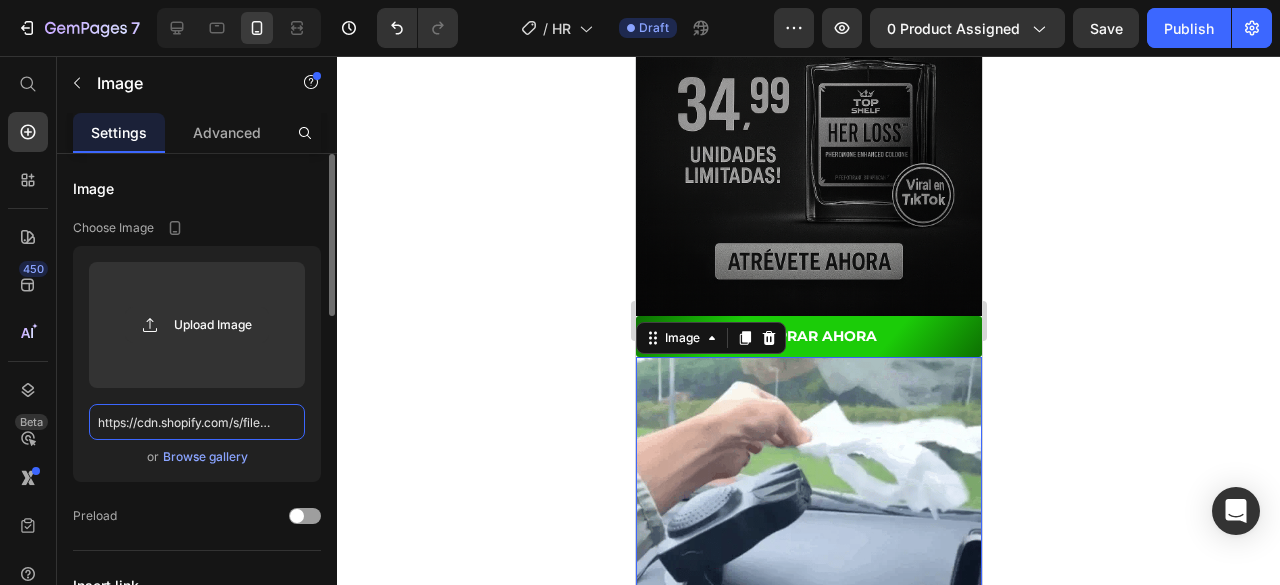 scroll, scrollTop: 0, scrollLeft: 565, axis: horizontal 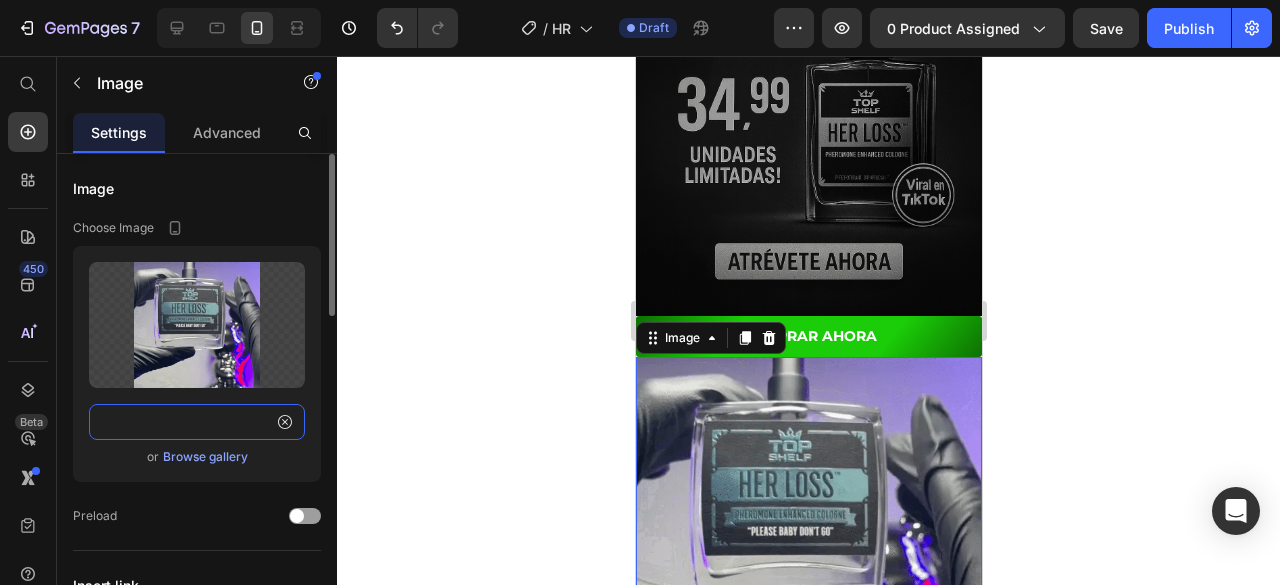 type on "https://cdn.shopify.com/s/files/1/0668/9534/7868/files/GIF1_600x_53dce68a-c35b-4b10-82a0-2278f17af7b2.webp?v=1750978611" 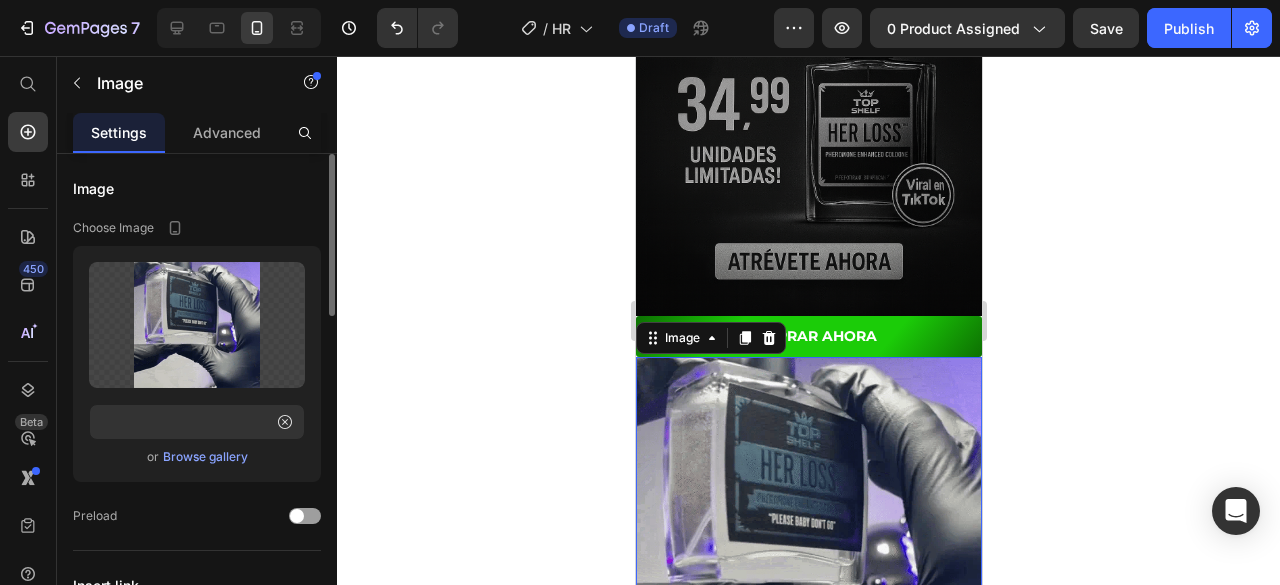click on "Upload Image https://cdn.shopify.com/s/files/1/0668/9534/7868/files/GIF1_600x_53dce68a-c35b-4b10-82a0-2278f17af7b2.webp?v=1750978611  or   Browse gallery" 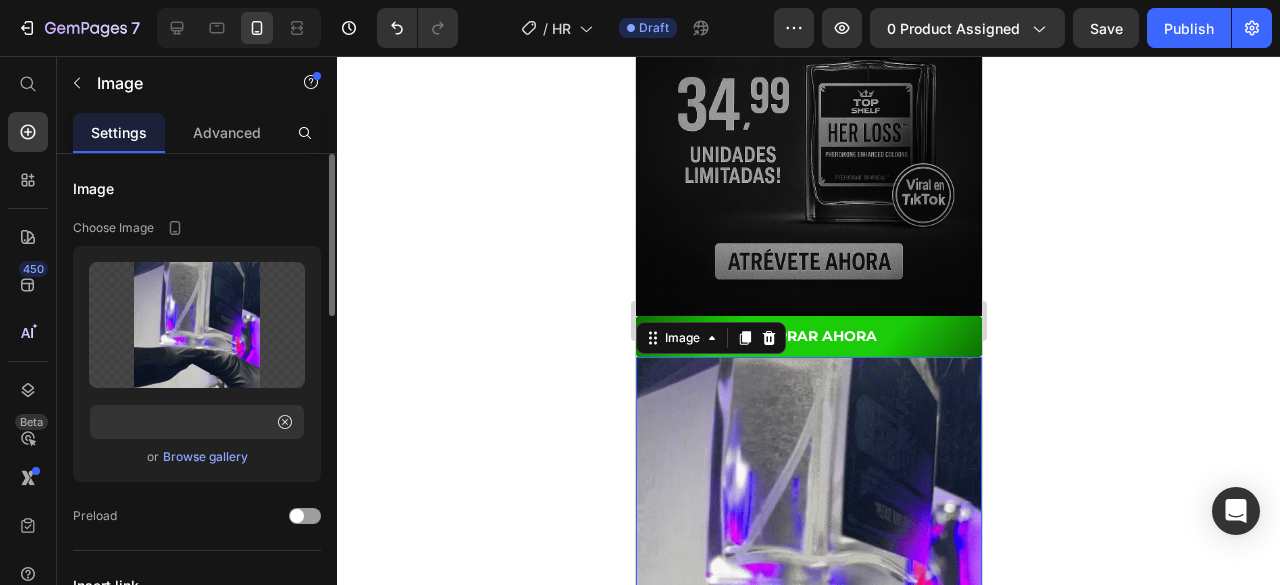 scroll, scrollTop: 0, scrollLeft: 0, axis: both 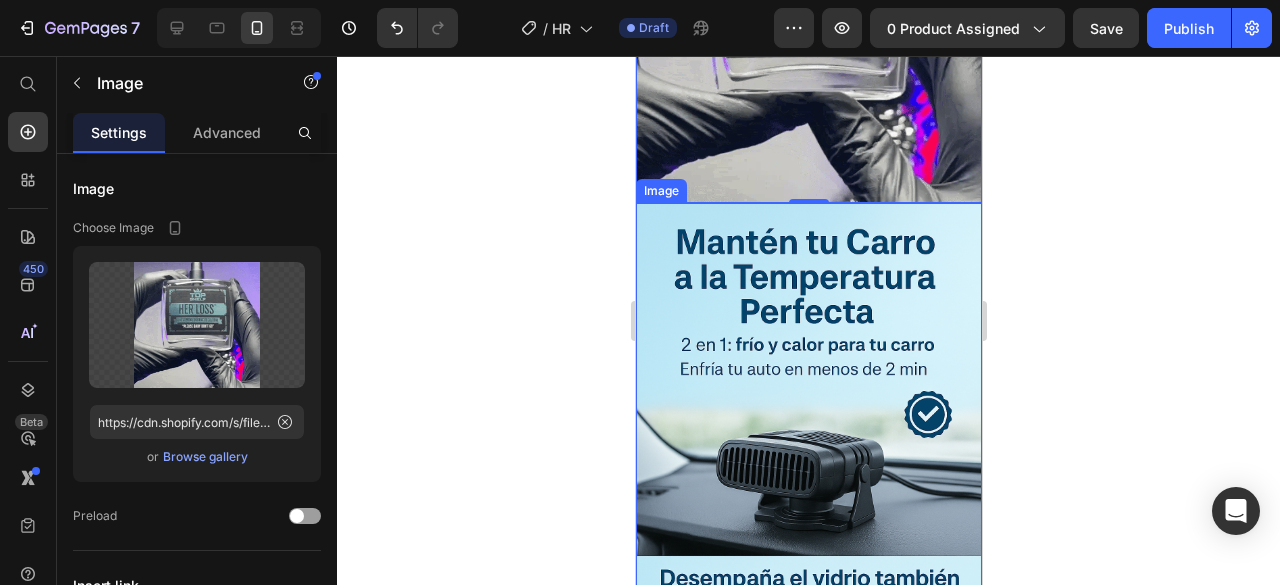 click at bounding box center (808, 462) 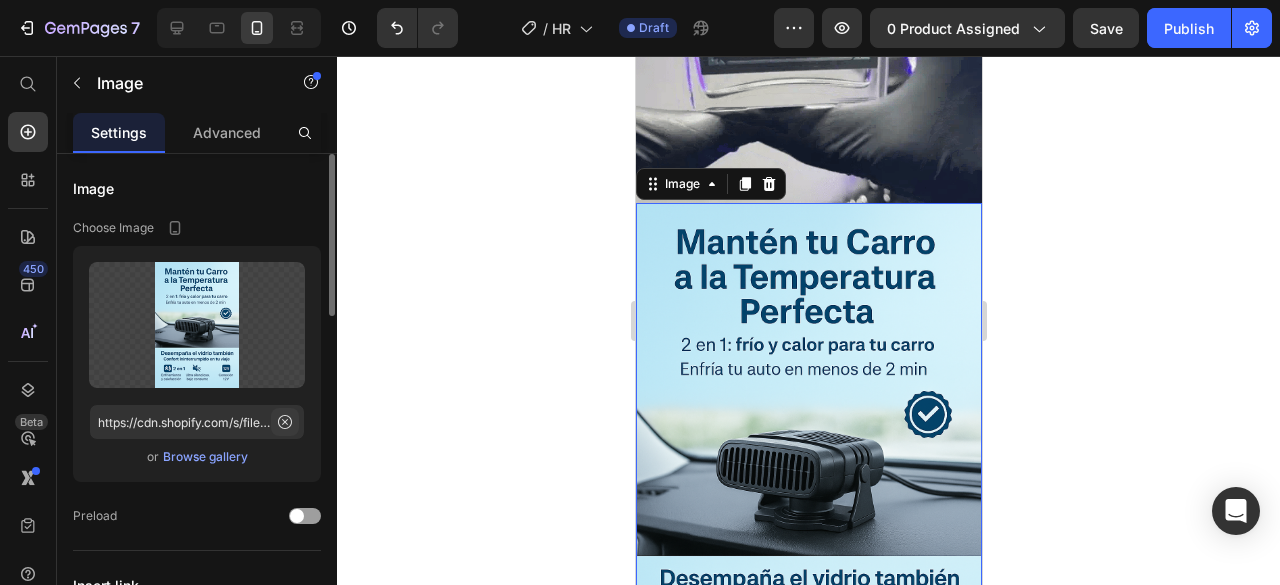 click 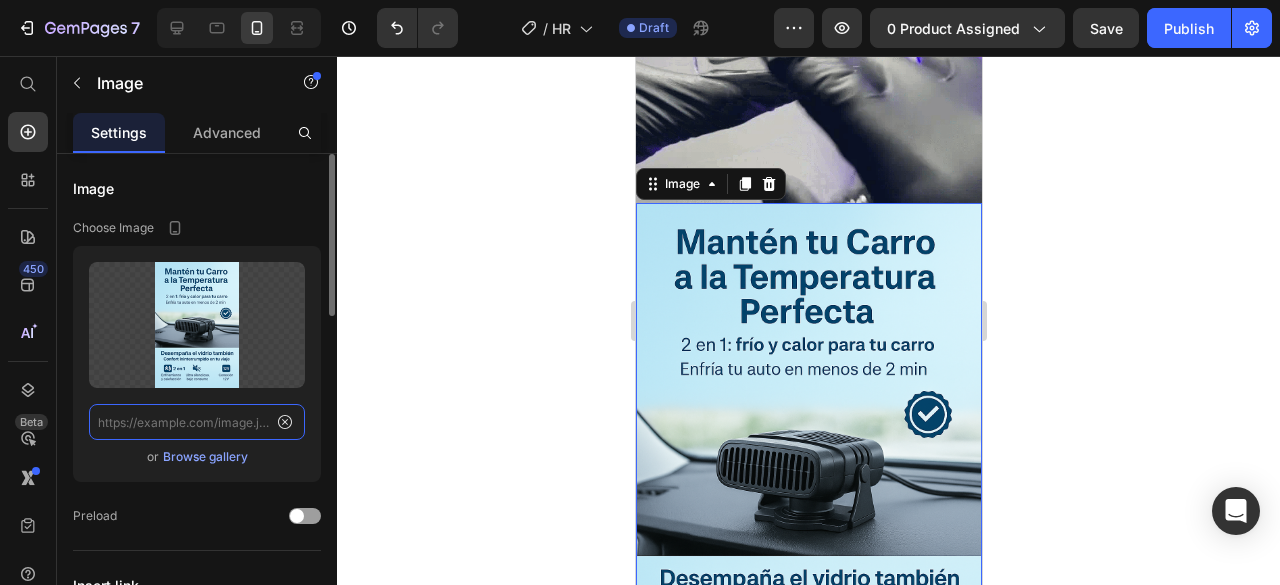 scroll, scrollTop: 0, scrollLeft: 0, axis: both 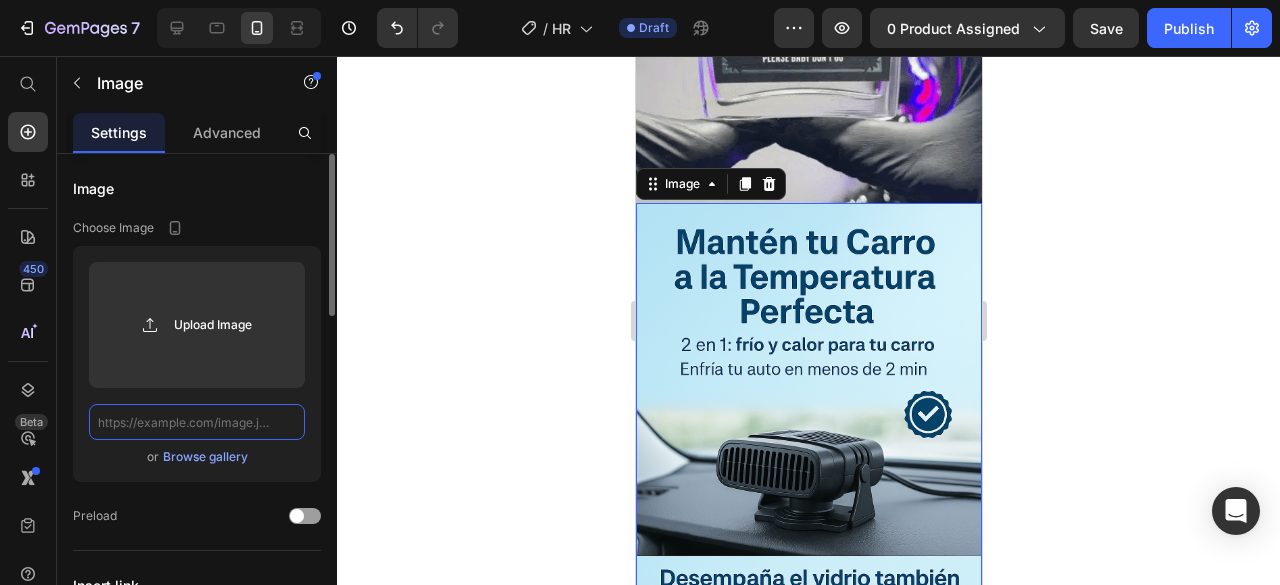 click 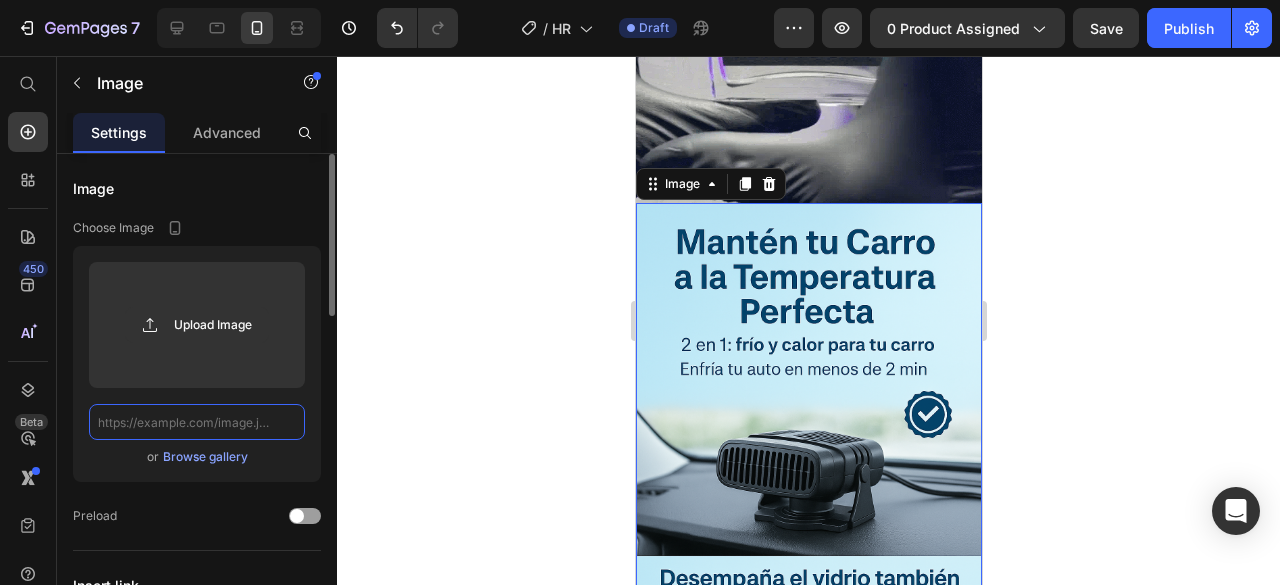 paste on "https://cdn.shopify.com/s/files/1/0668/9534/7868/files/ChatGPT_Image_26_jun_2025_05_24_18_p.m..png?v=1750978579" 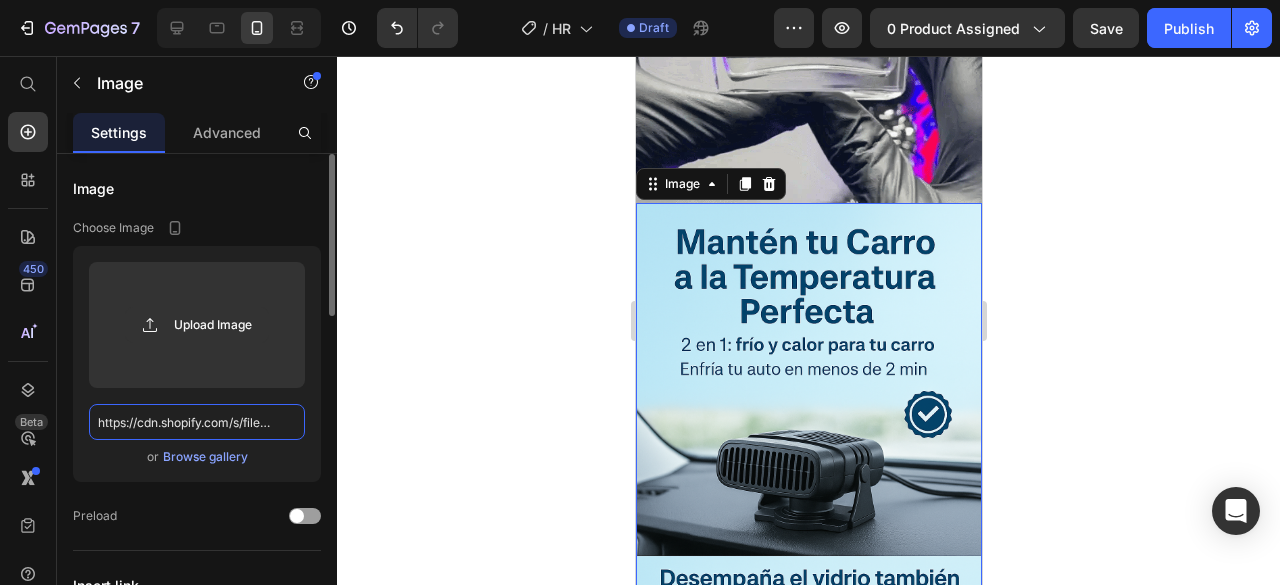 scroll, scrollTop: 0, scrollLeft: 512, axis: horizontal 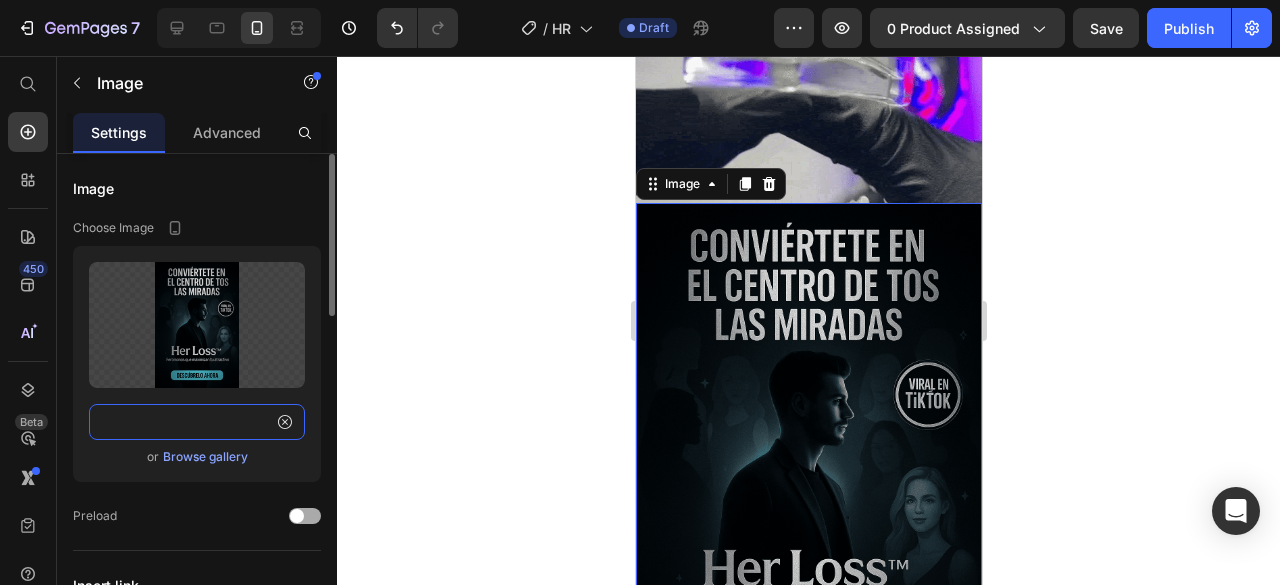 type on "https://cdn.shopify.com/s/files/1/0668/9534/7868/files/ChatGPT_Image_26_jun_2025_05_24_18_p.m..png?v=1750978579" 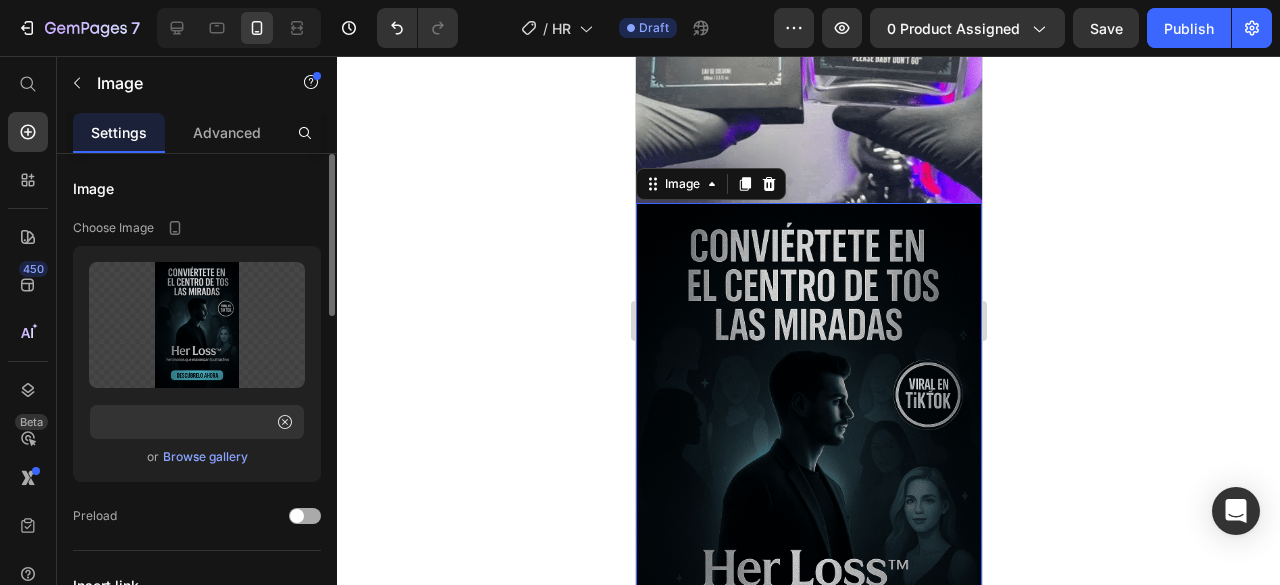 scroll, scrollTop: 0, scrollLeft: 0, axis: both 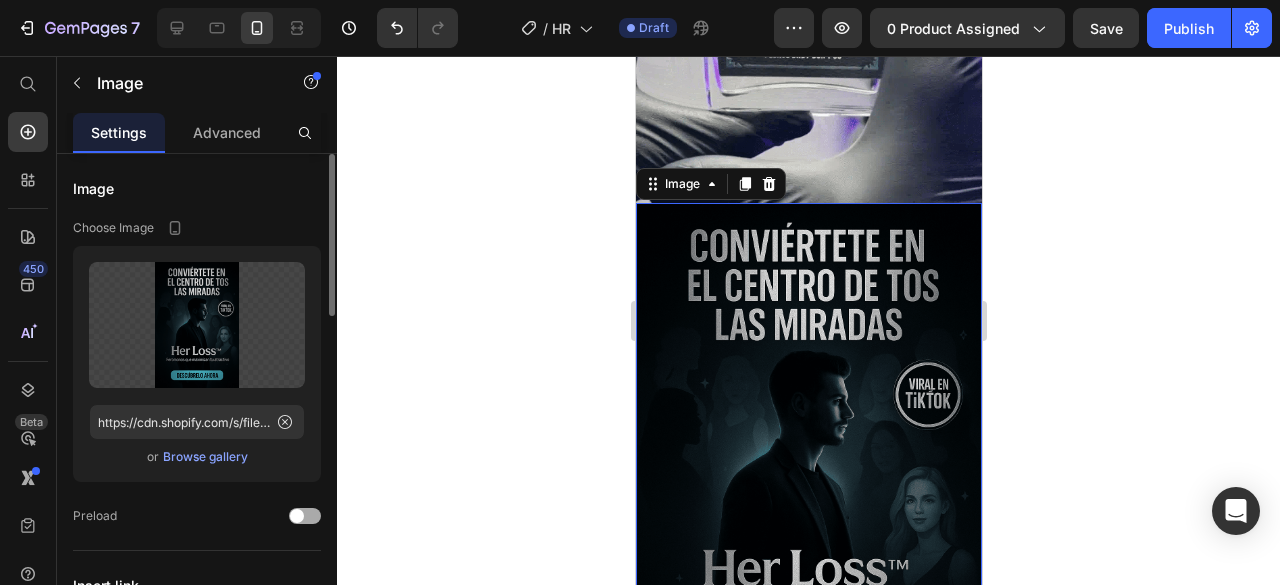 click on "Preload" 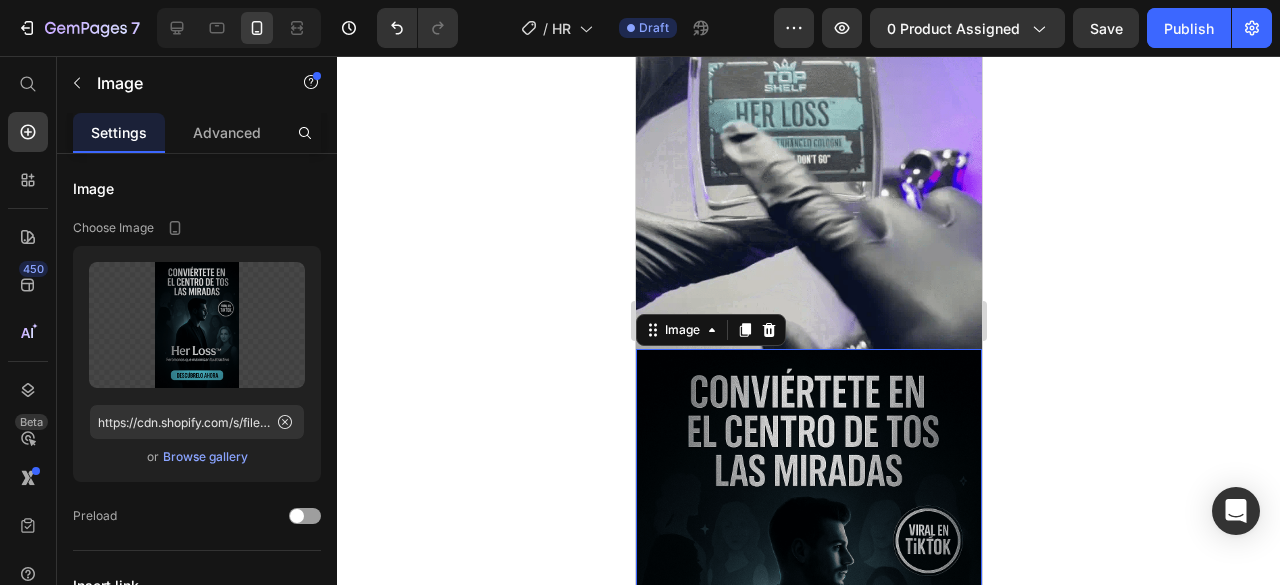scroll, scrollTop: 700, scrollLeft: 0, axis: vertical 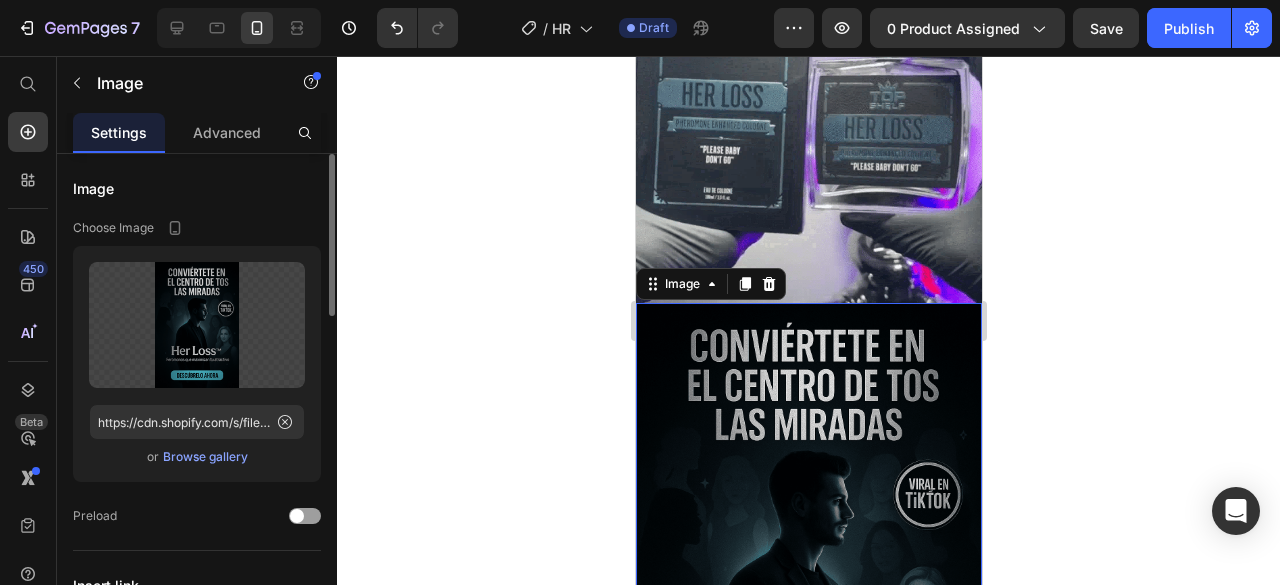 click on "Image" at bounding box center (197, 188) 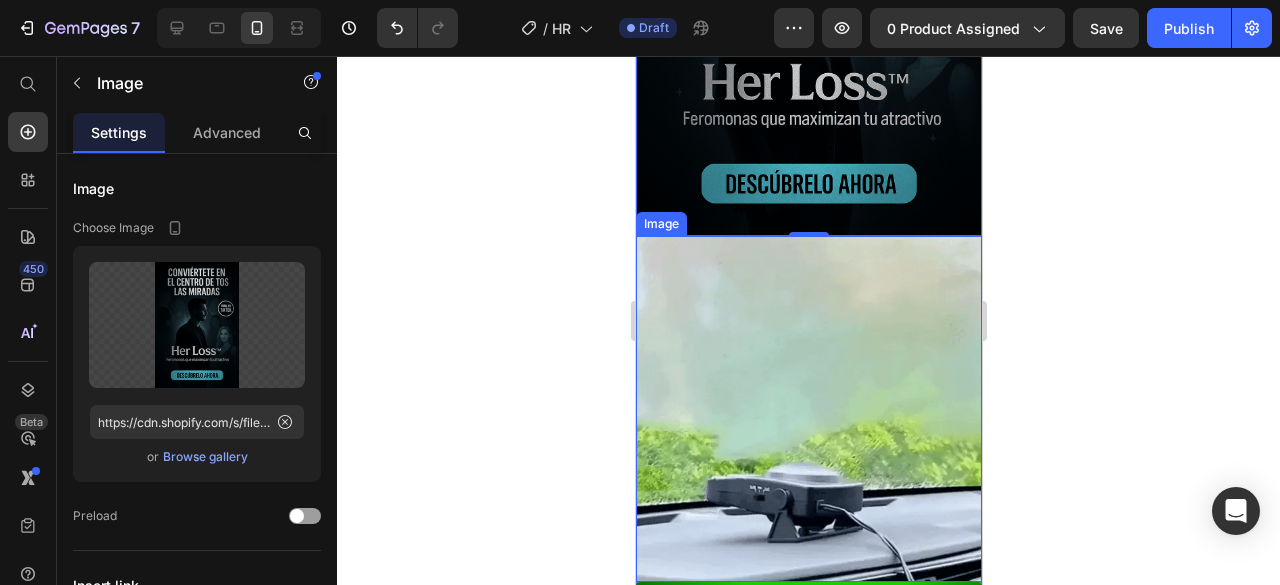 scroll, scrollTop: 1400, scrollLeft: 0, axis: vertical 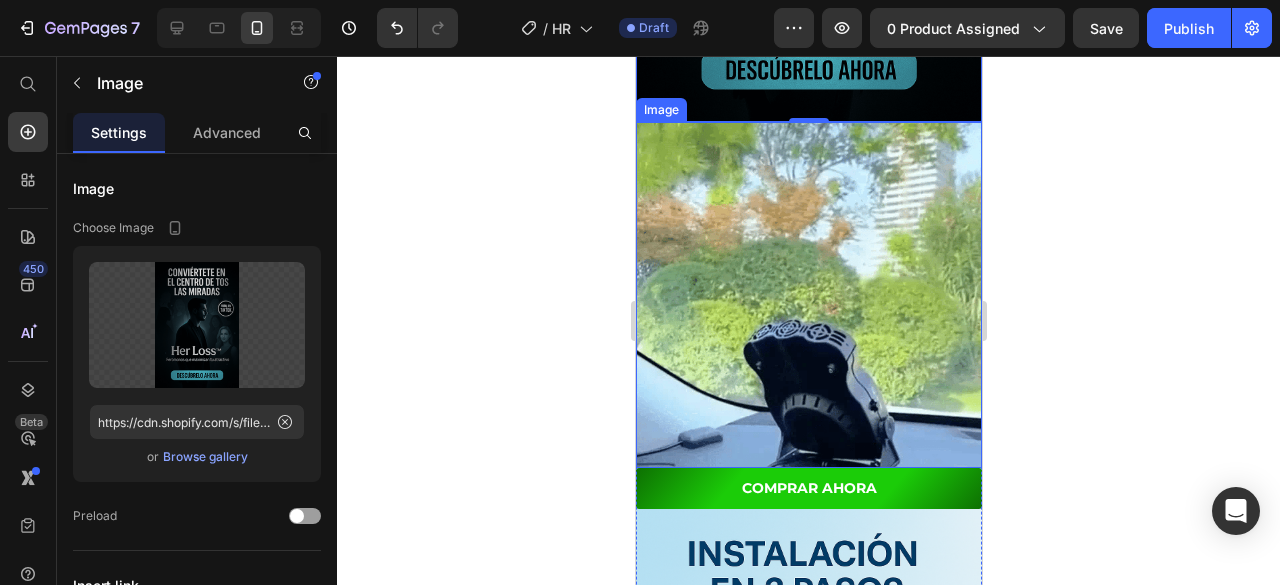 click at bounding box center (808, 295) 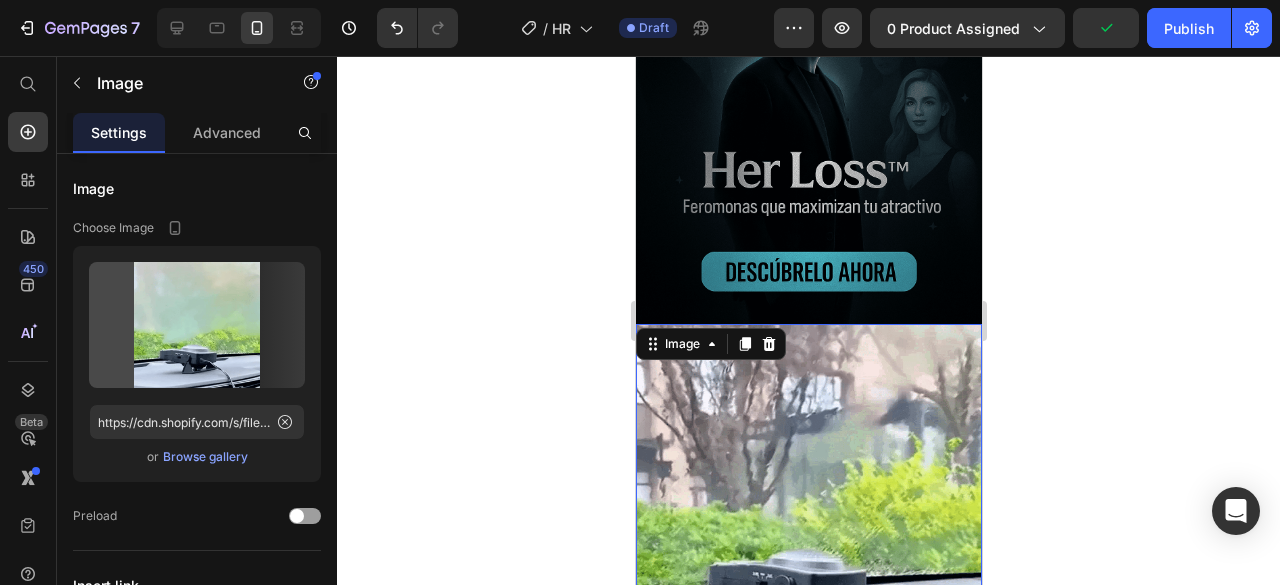 scroll, scrollTop: 1200, scrollLeft: 0, axis: vertical 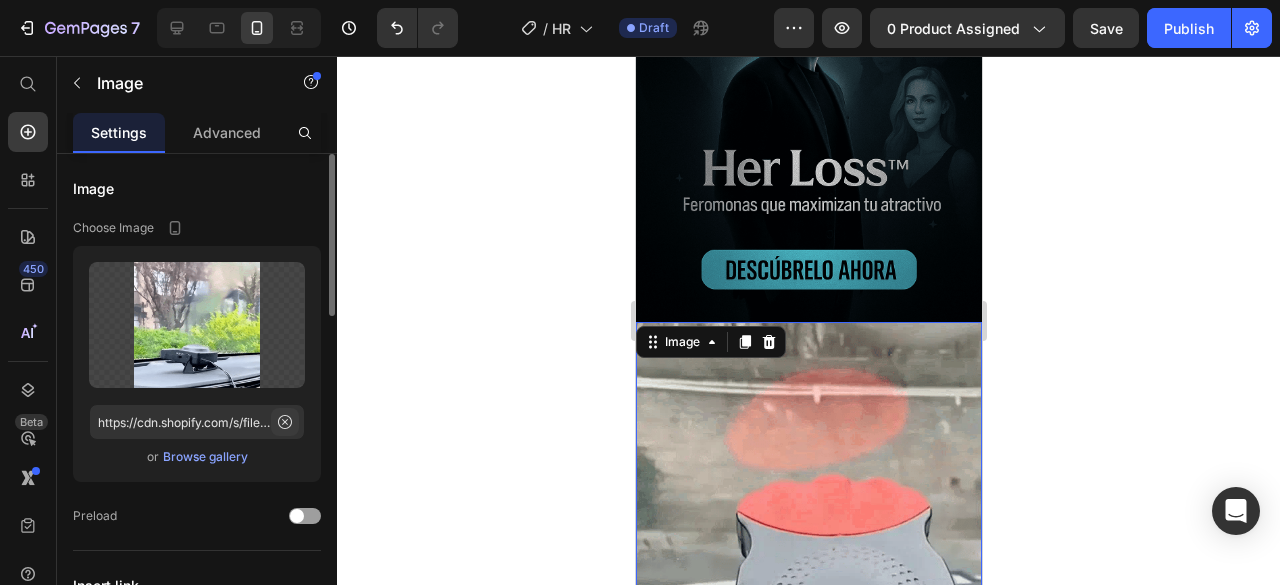 click 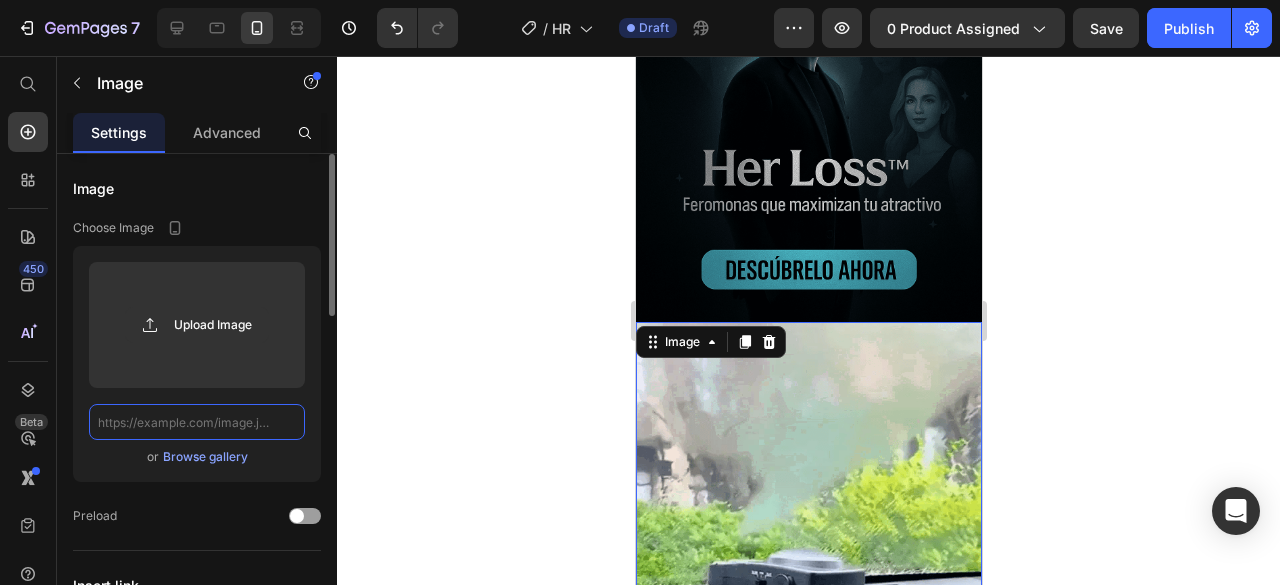 scroll, scrollTop: 0, scrollLeft: 0, axis: both 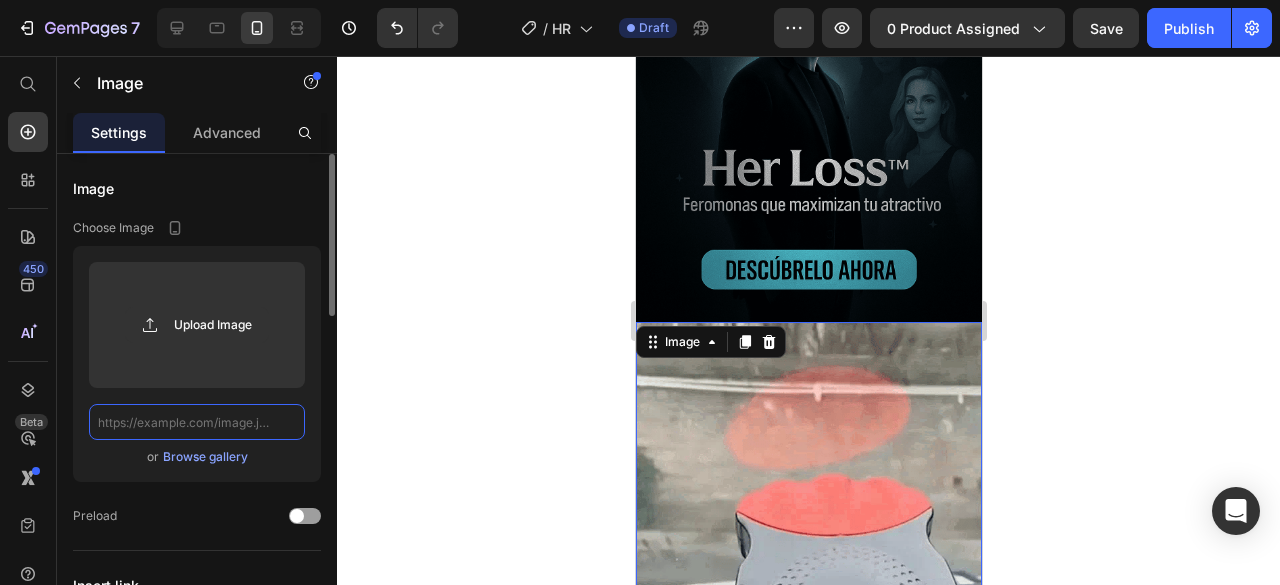 click 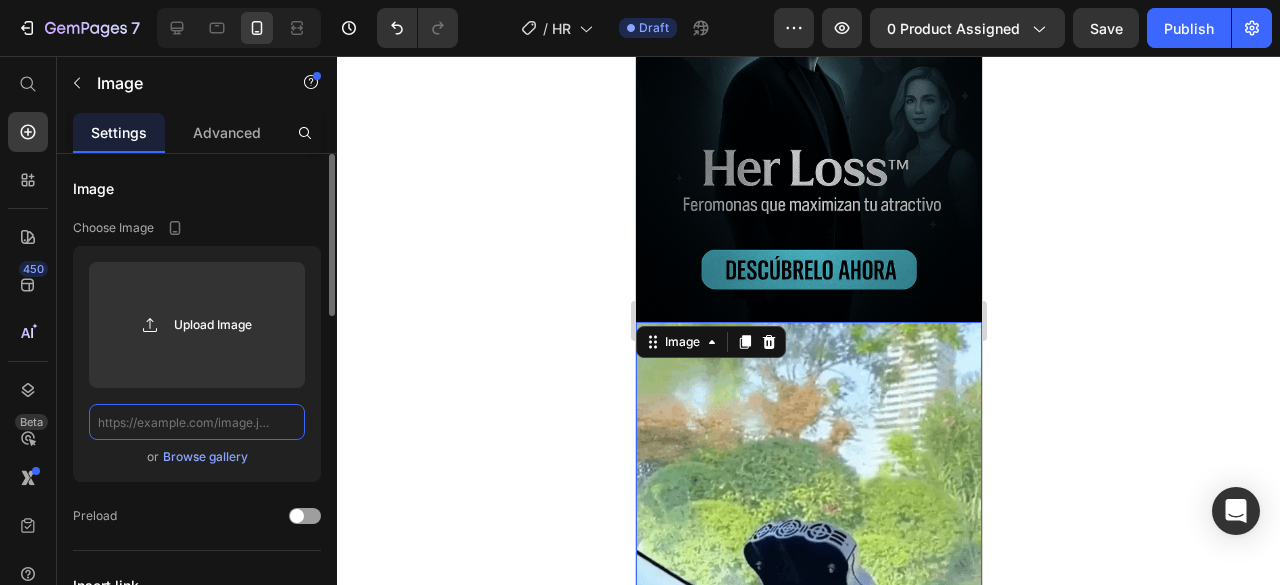 paste on "https://cdn.shopify.com/s/files/1/0668/9534/7868/files/hook_perf_600x_706b25ce-d84c-4438-baed-e9cb4b7f0f79.webp?v=1750978609" 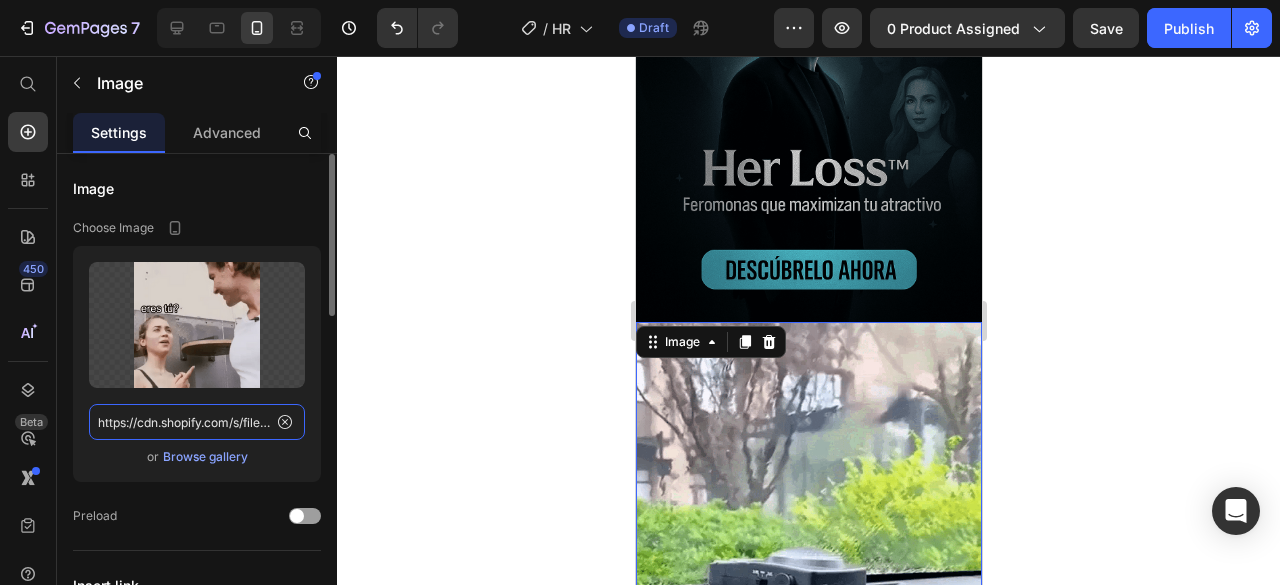 scroll, scrollTop: 0, scrollLeft: 612, axis: horizontal 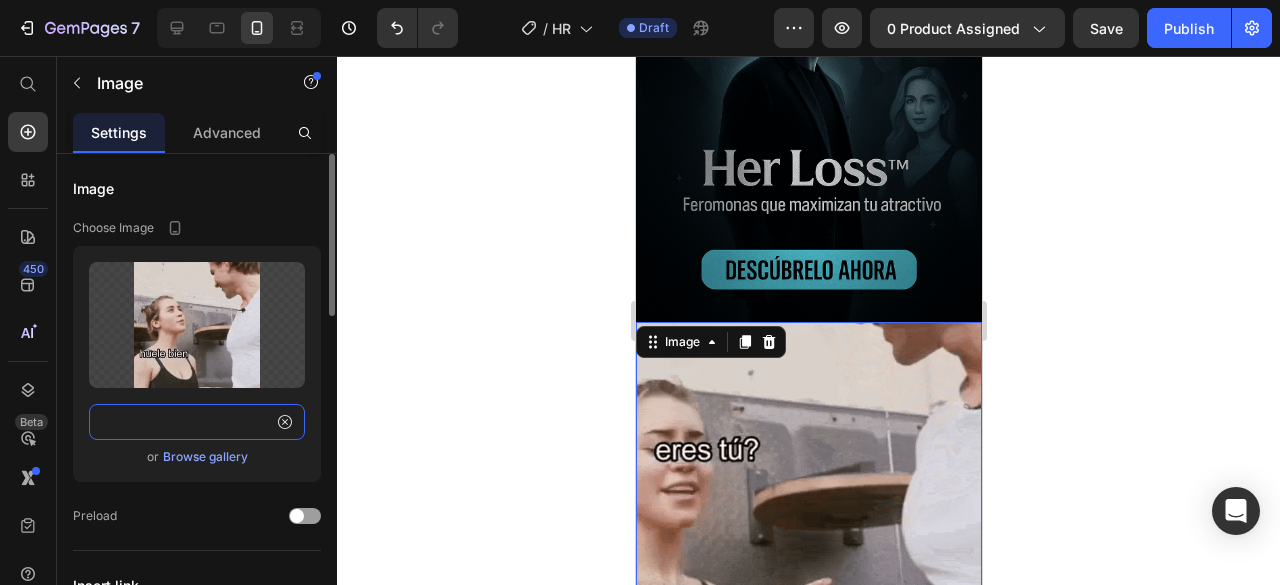 type on "https://cdn.shopify.com/s/files/1/0668/9534/7868/files/hook_perf_600x_706b25ce-d84c-4438-baed-e9cb4b7f0f79.webp?v=1750978609" 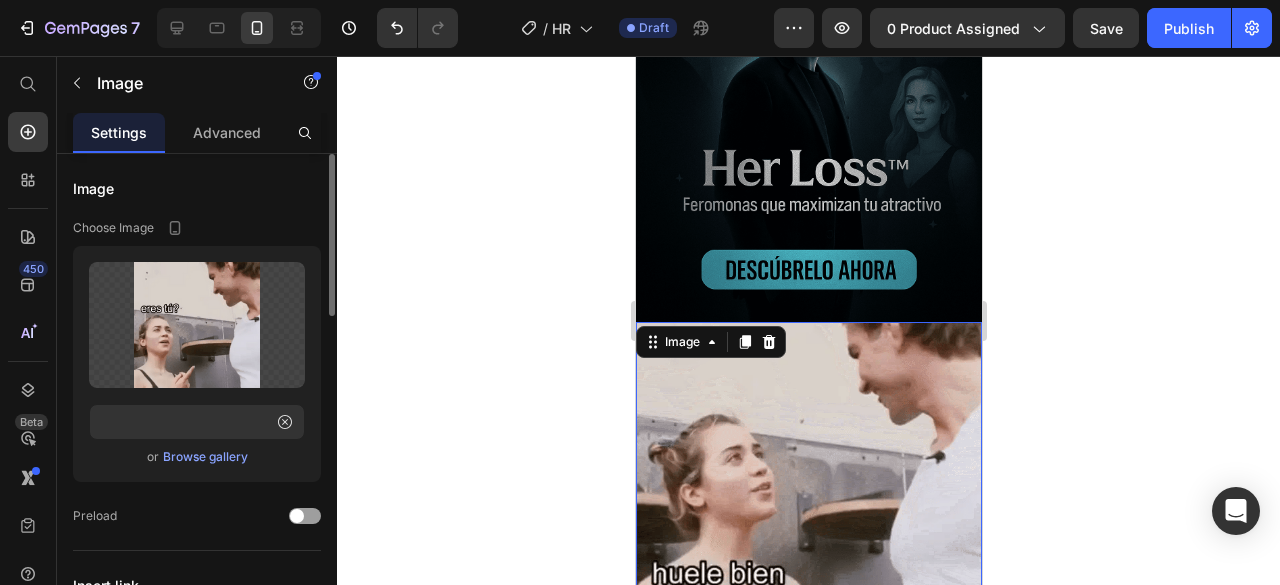 click on "or   Browse gallery" at bounding box center (197, 457) 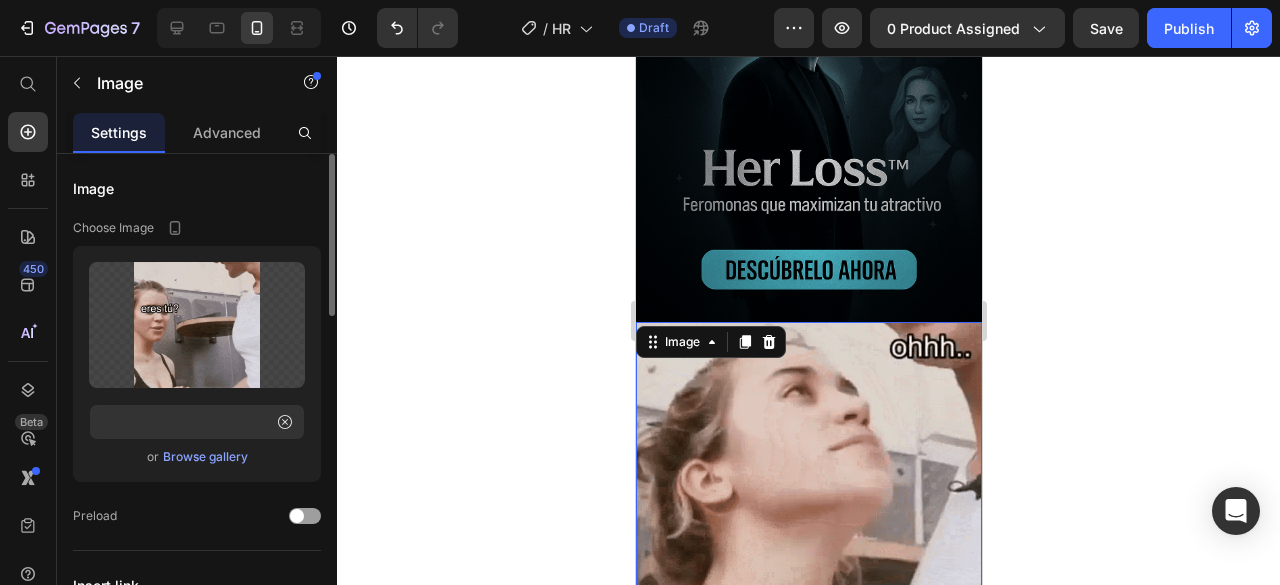 scroll, scrollTop: 0, scrollLeft: 0, axis: both 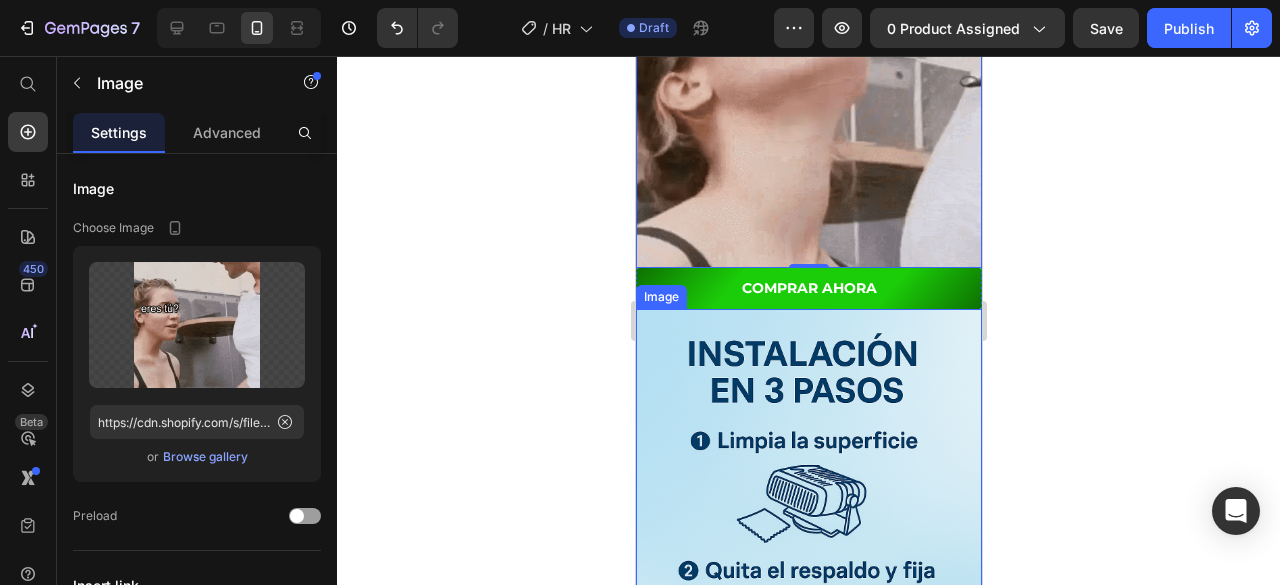 click at bounding box center [808, 568] 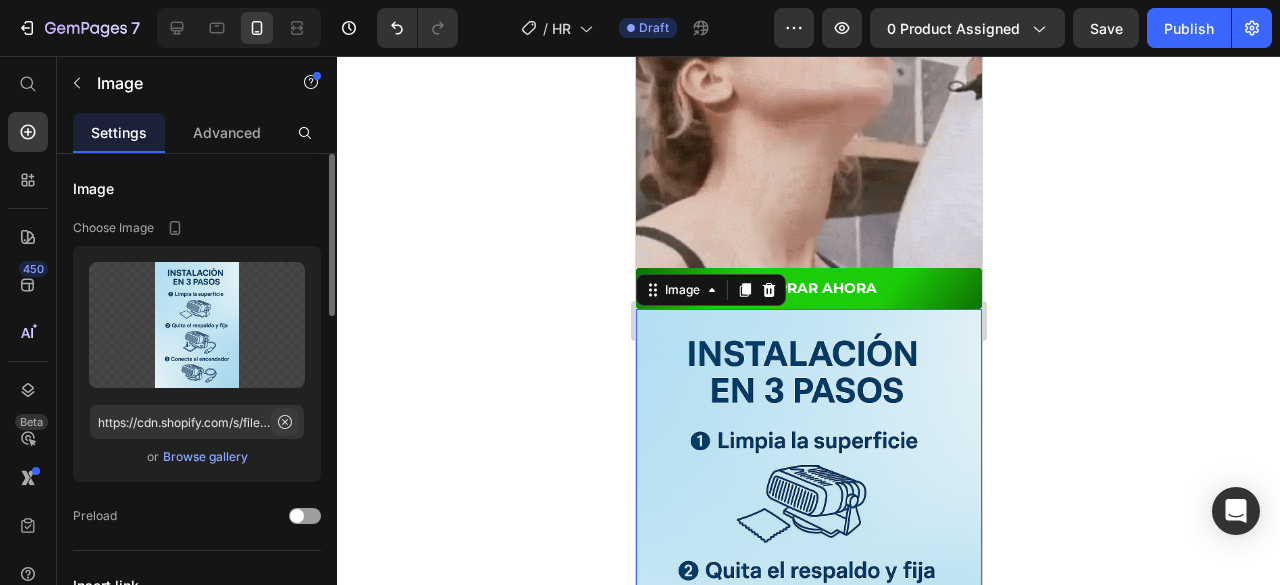click 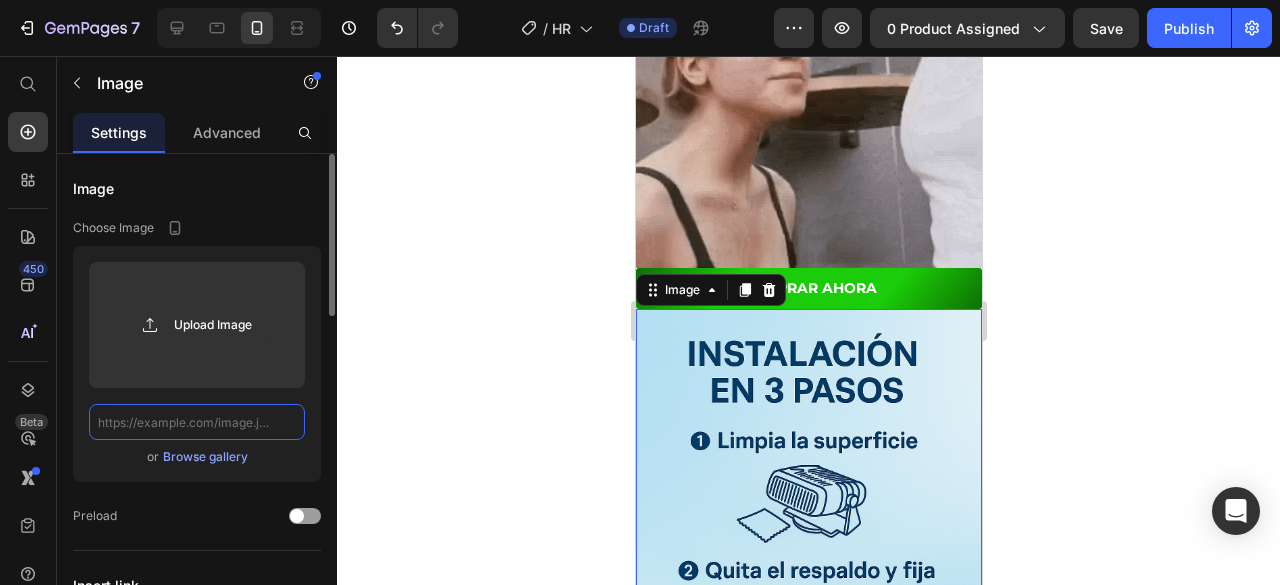 scroll, scrollTop: 0, scrollLeft: 0, axis: both 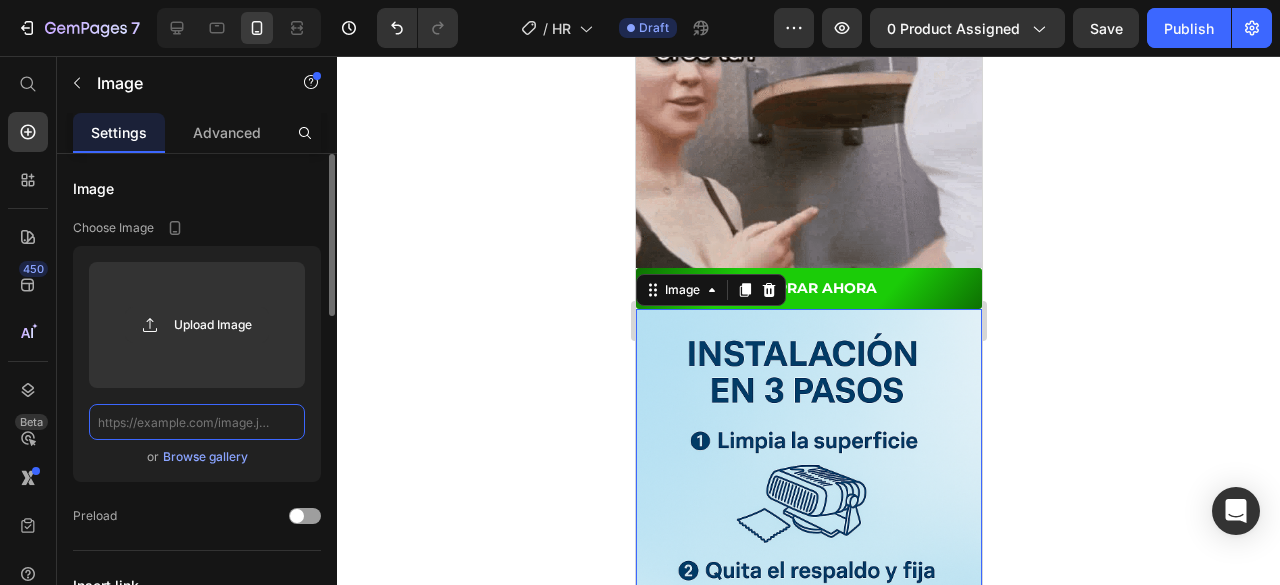 click 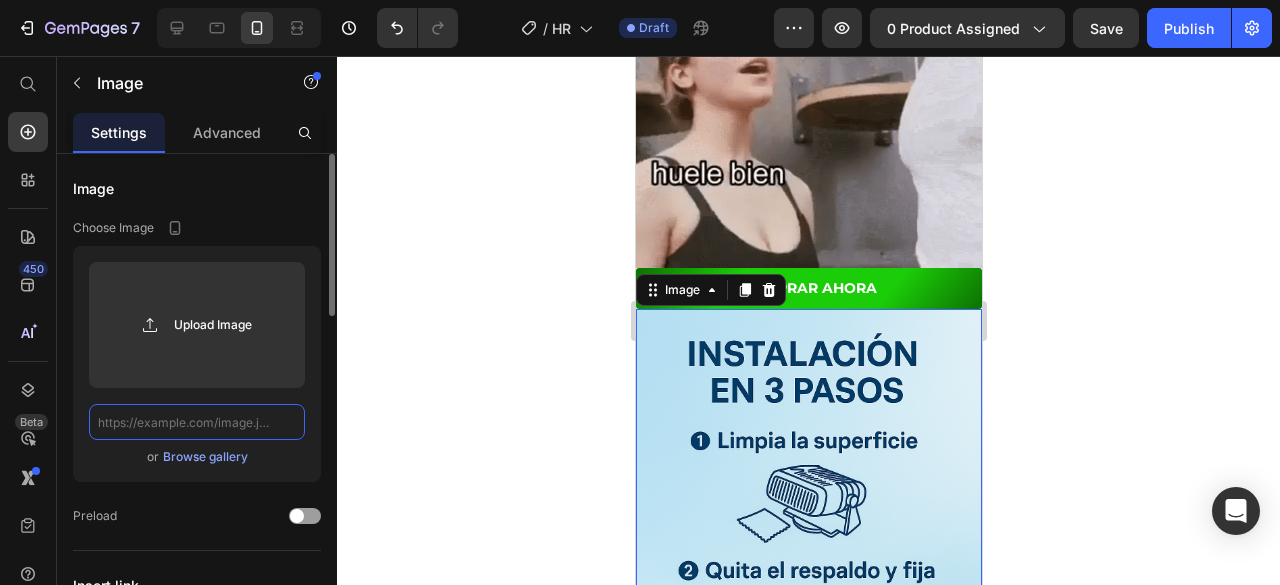 paste on "https://cdn.shopify.com/s/files/1/0668/9534/7868/files/ChatGPT_Image_26_jun_2025_05_15_55_p.m..png?v=1750978580" 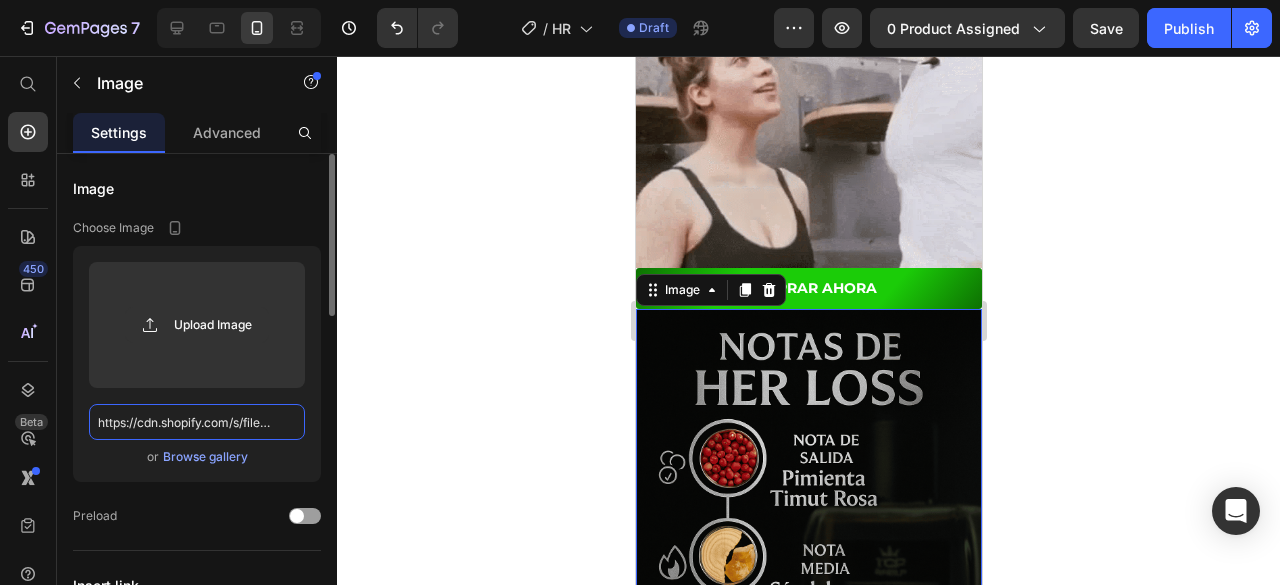 scroll, scrollTop: 0, scrollLeft: 512, axis: horizontal 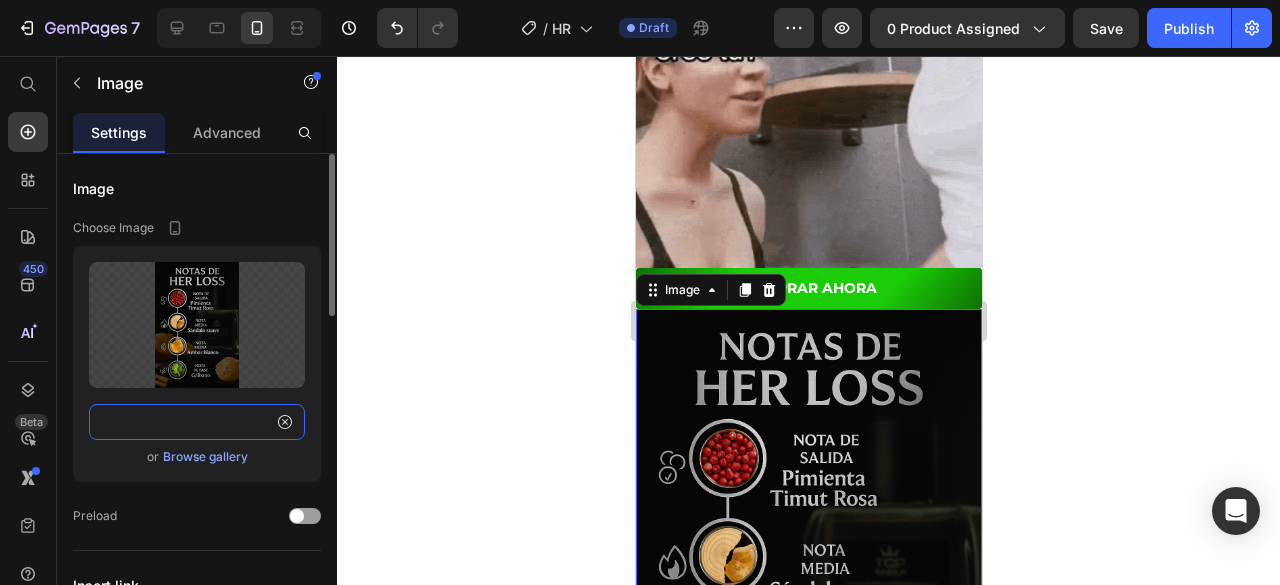 type on "https://cdn.shopify.com/s/files/1/0668/9534/7868/files/ChatGPT_Image_26_jun_2025_05_15_55_p.m..png?v=1750978580" 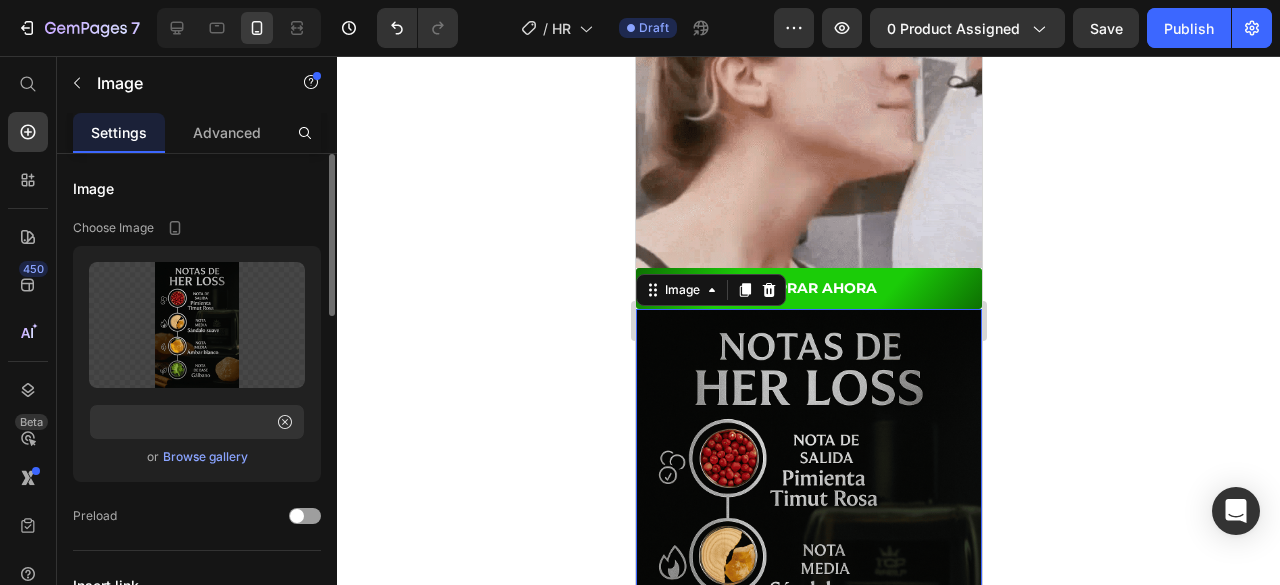 click on "Upload Image https://cdn.shopify.com/s/files/1/0668/9534/7868/files/ChatGPT_Image_26_jun_2025_05_15_55_p.m..png?v=1750978580  or   Browse gallery" 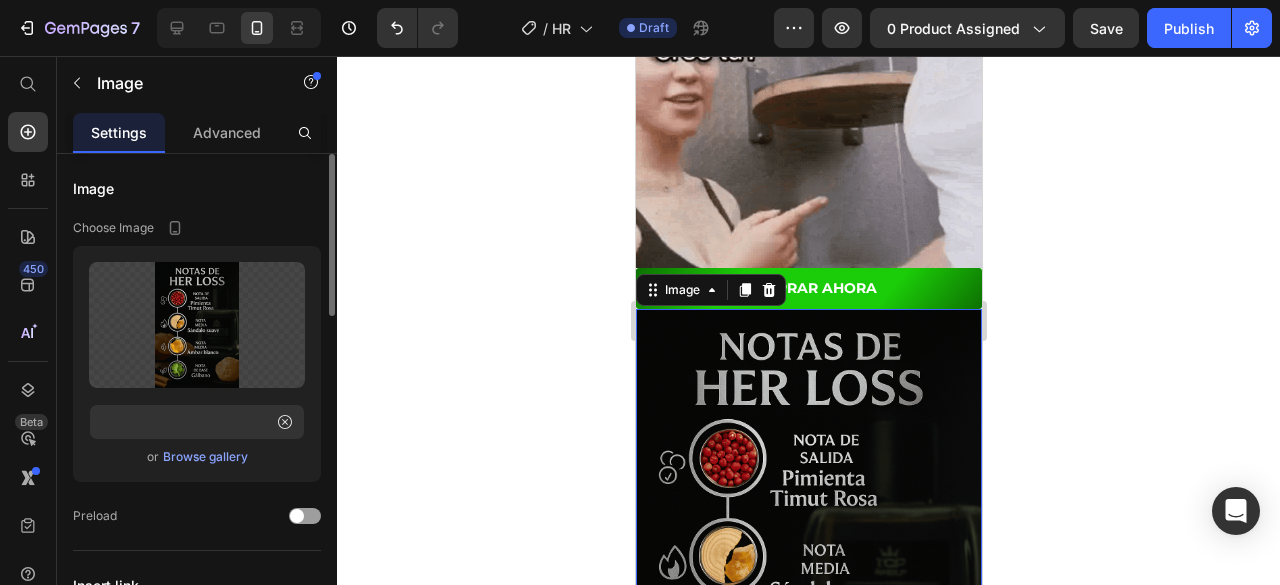scroll, scrollTop: 0, scrollLeft: 0, axis: both 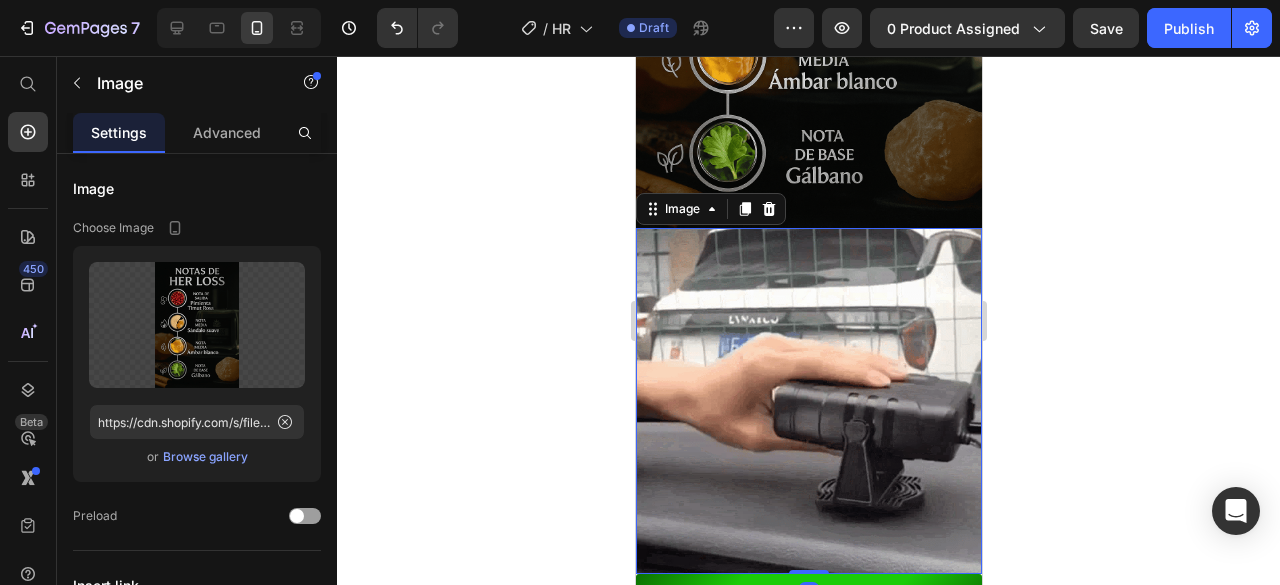 click at bounding box center (808, 401) 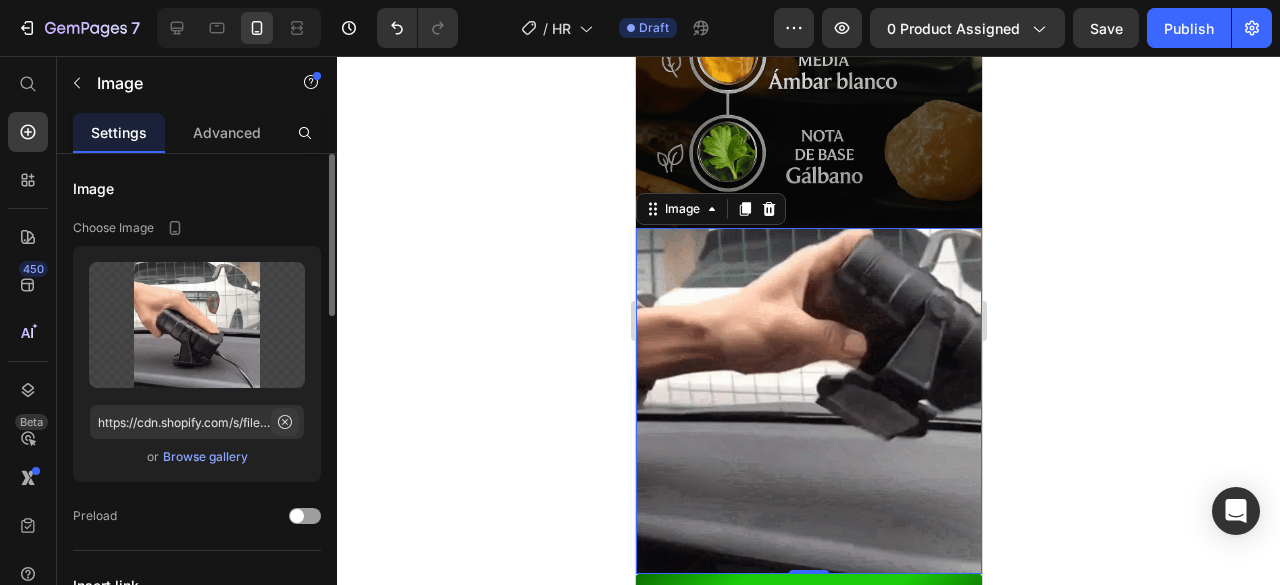 click 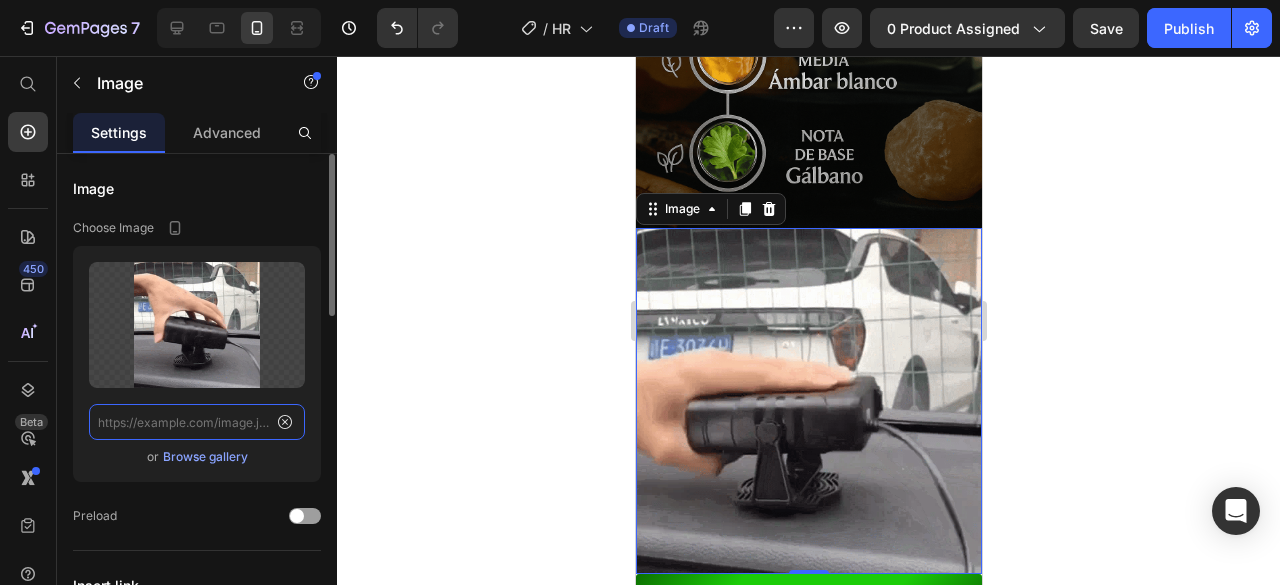 scroll, scrollTop: 0, scrollLeft: 0, axis: both 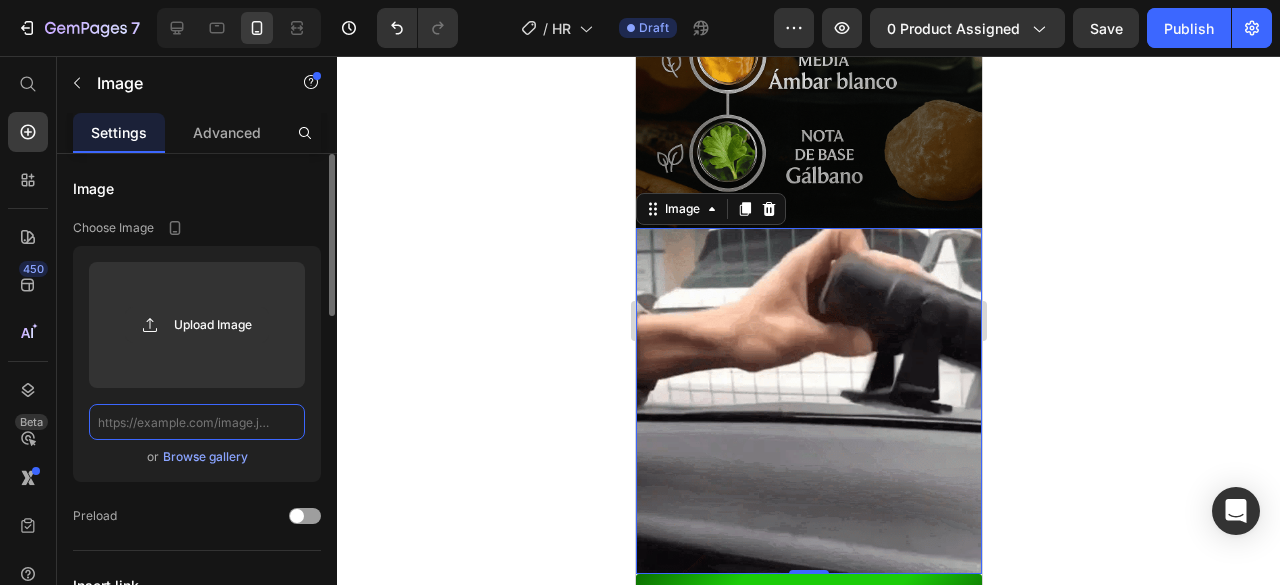 click 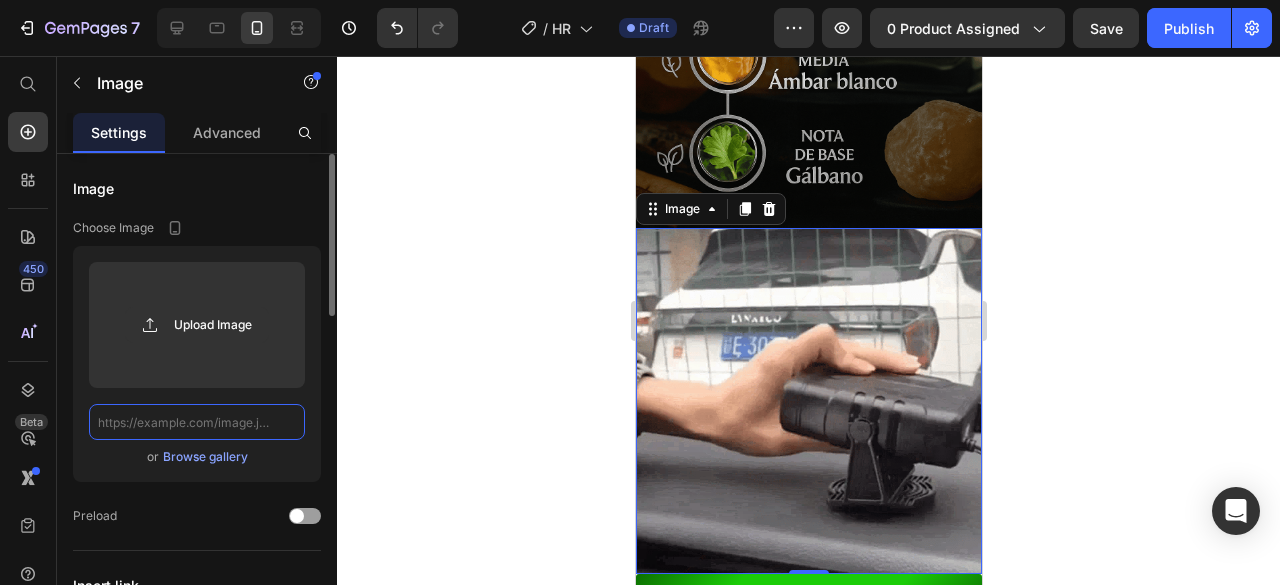 paste on "https://cdn.shopify.com/s/files/1/0668/9534/7868/files/deseo_perf_600x_646e6fa2-9d51-49f8-9345-185b7988faae.webp?v=1750978610" 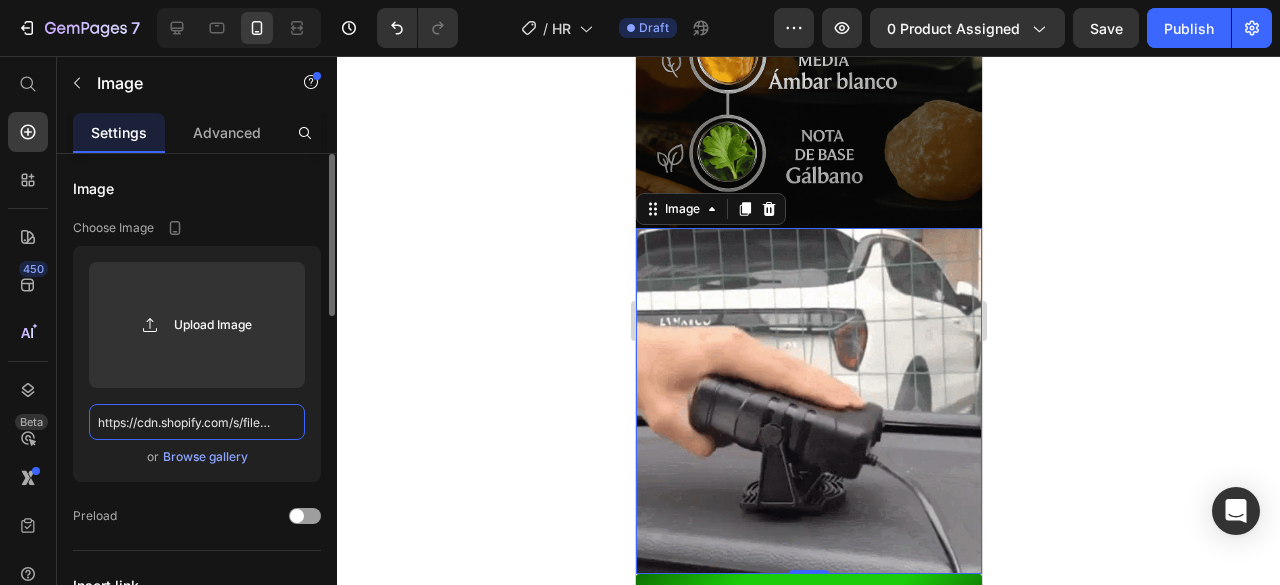 scroll, scrollTop: 0, scrollLeft: 608, axis: horizontal 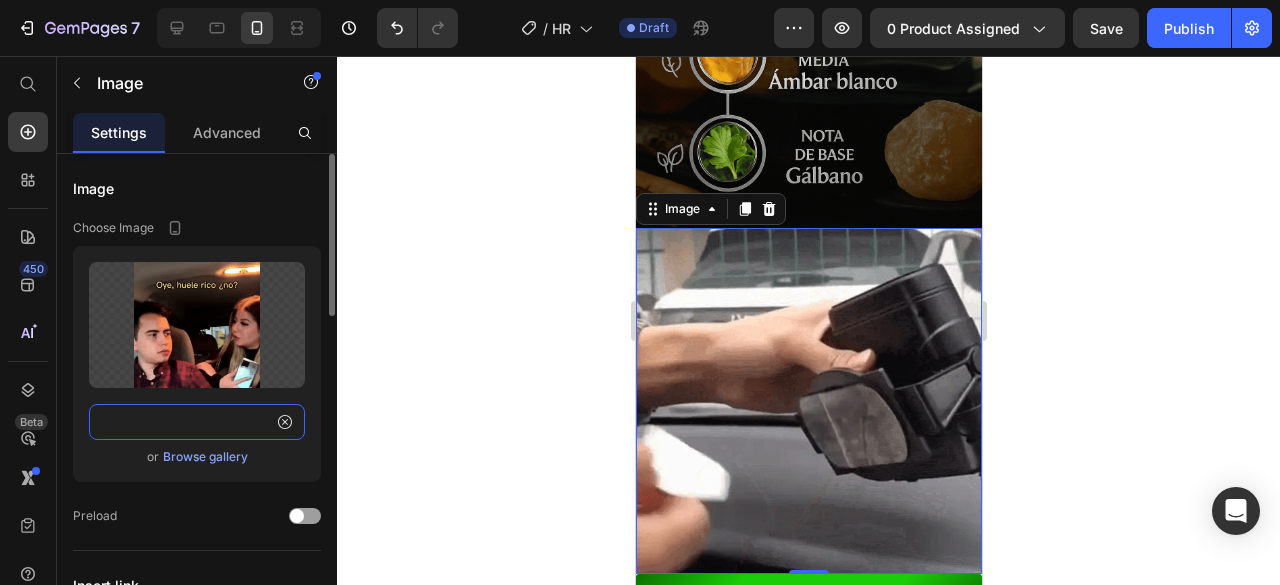type on "https://cdn.shopify.com/s/files/1/0668/9534/7868/files/deseo_perf_600x_646e6fa2-9d51-49f8-9345-185b7988faae.webp?v=1750978610" 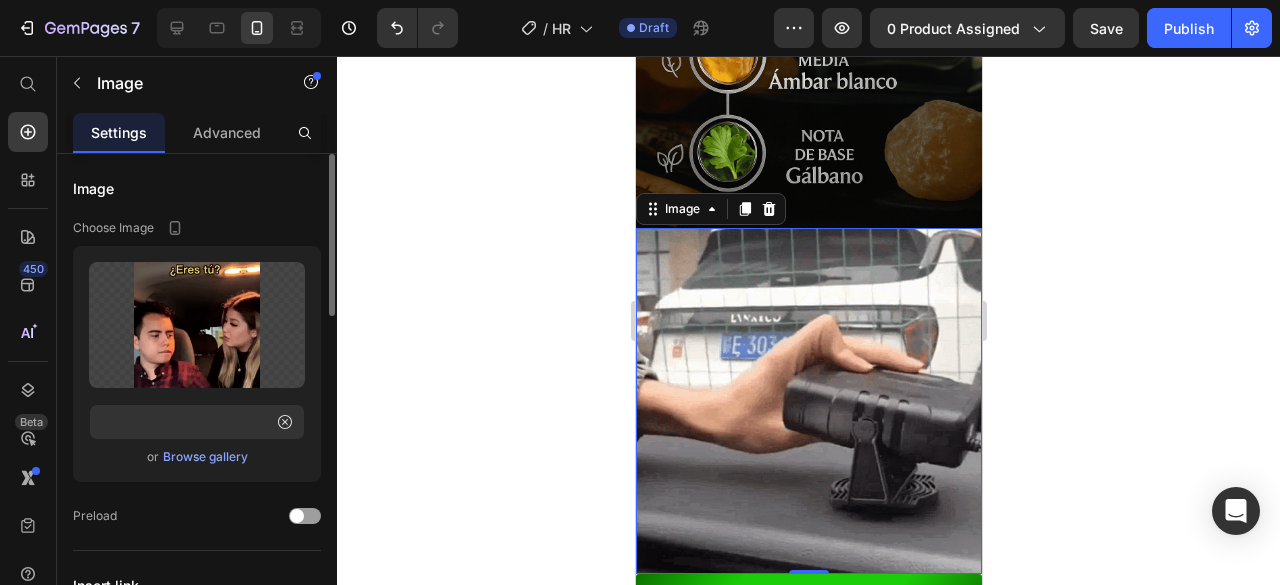 scroll, scrollTop: 0, scrollLeft: 0, axis: both 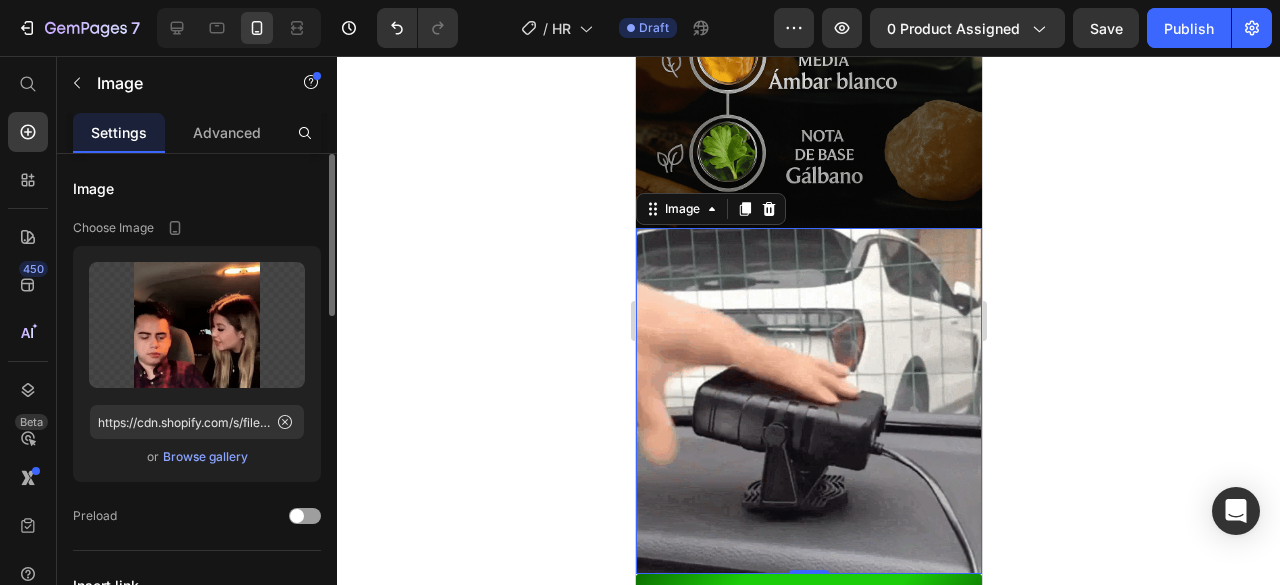 click on "Image" at bounding box center [197, 188] 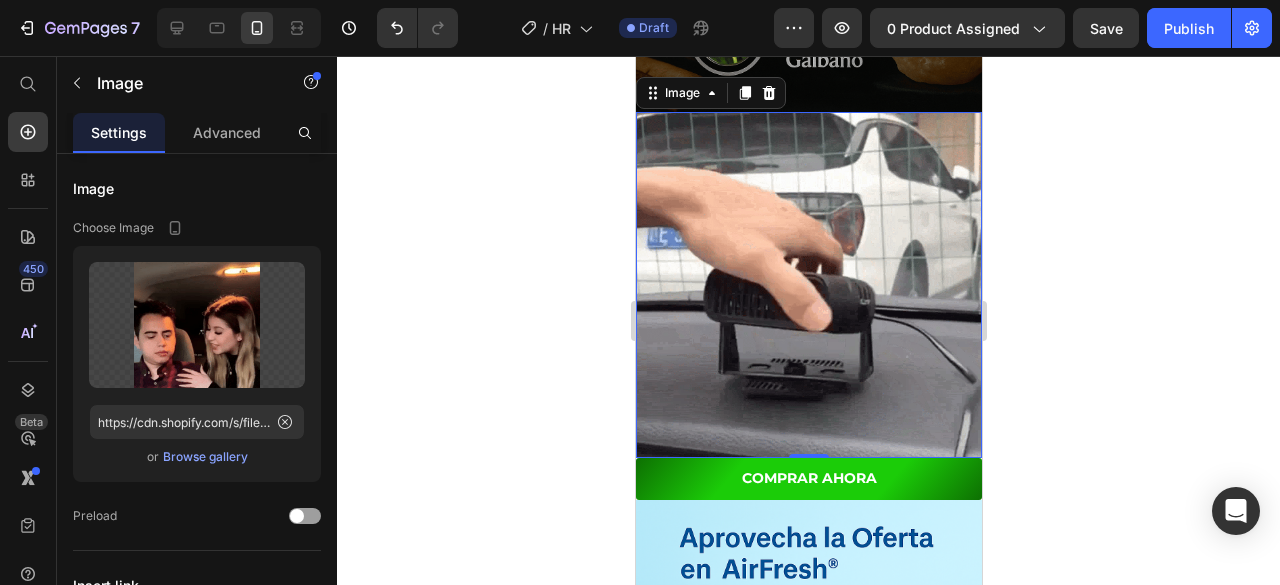 scroll, scrollTop: 2700, scrollLeft: 0, axis: vertical 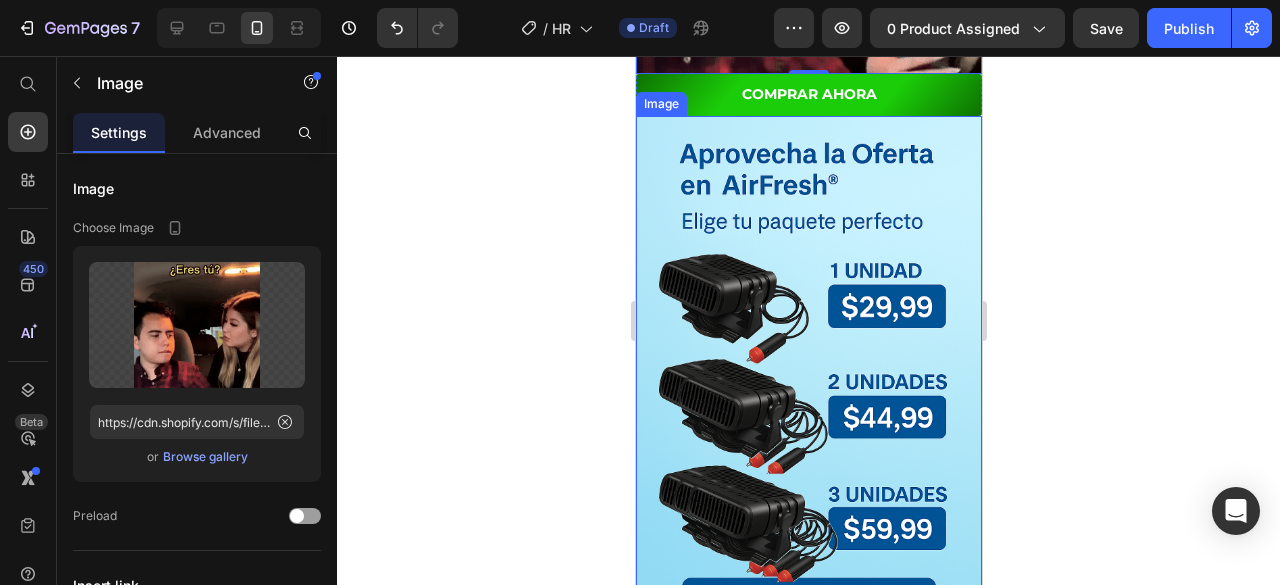 click at bounding box center (808, 375) 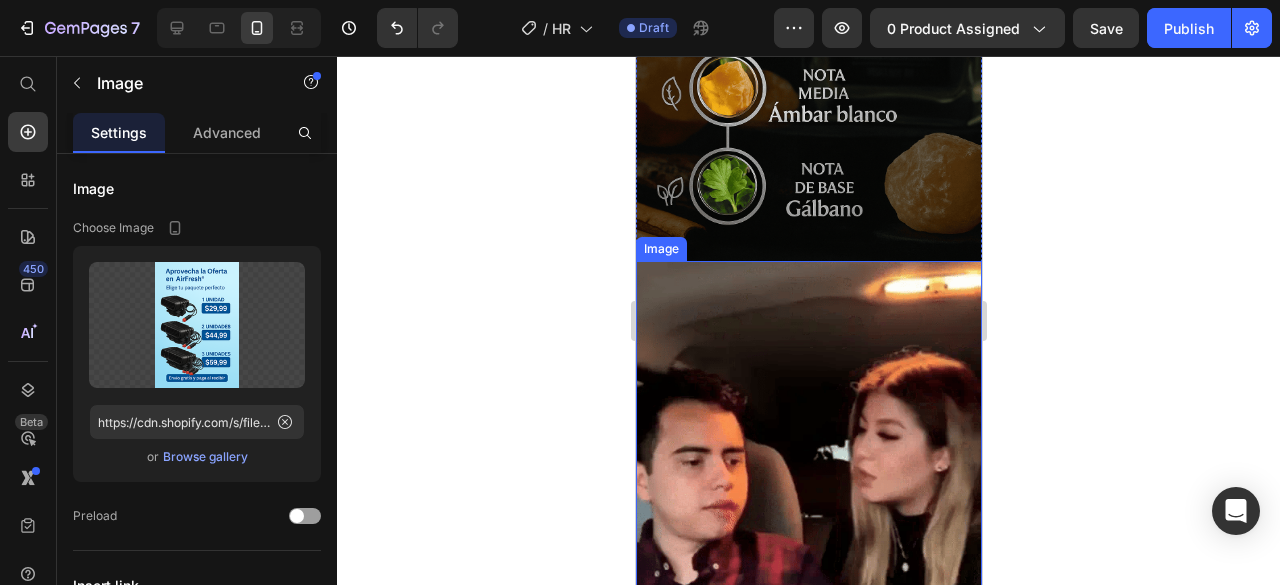 scroll, scrollTop: 2400, scrollLeft: 0, axis: vertical 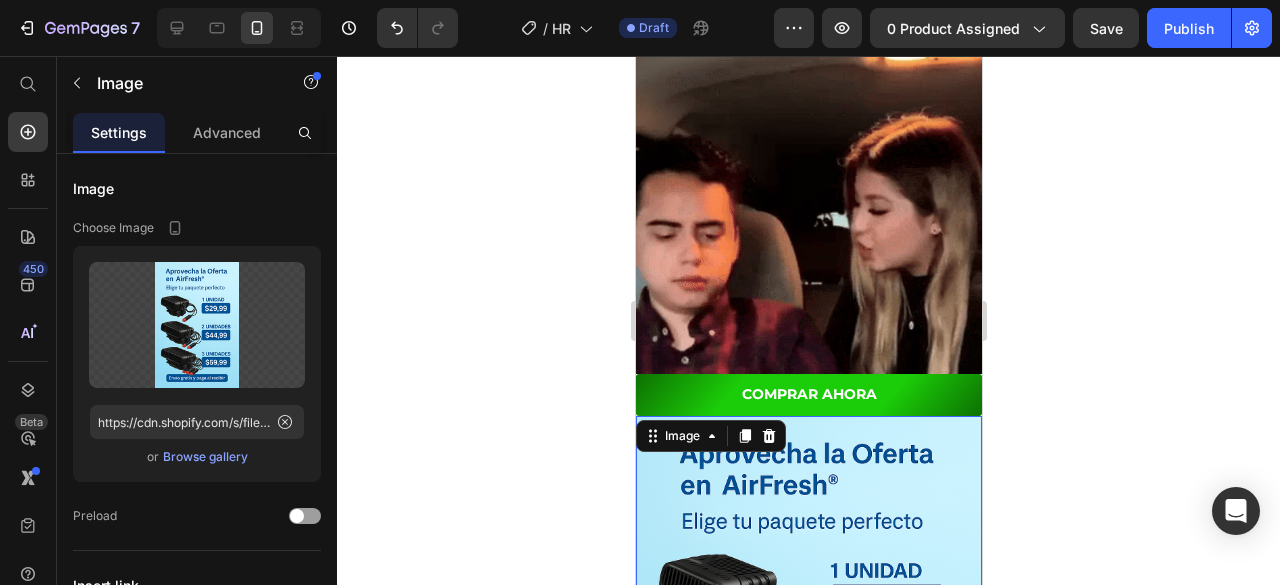 click at bounding box center [808, 675] 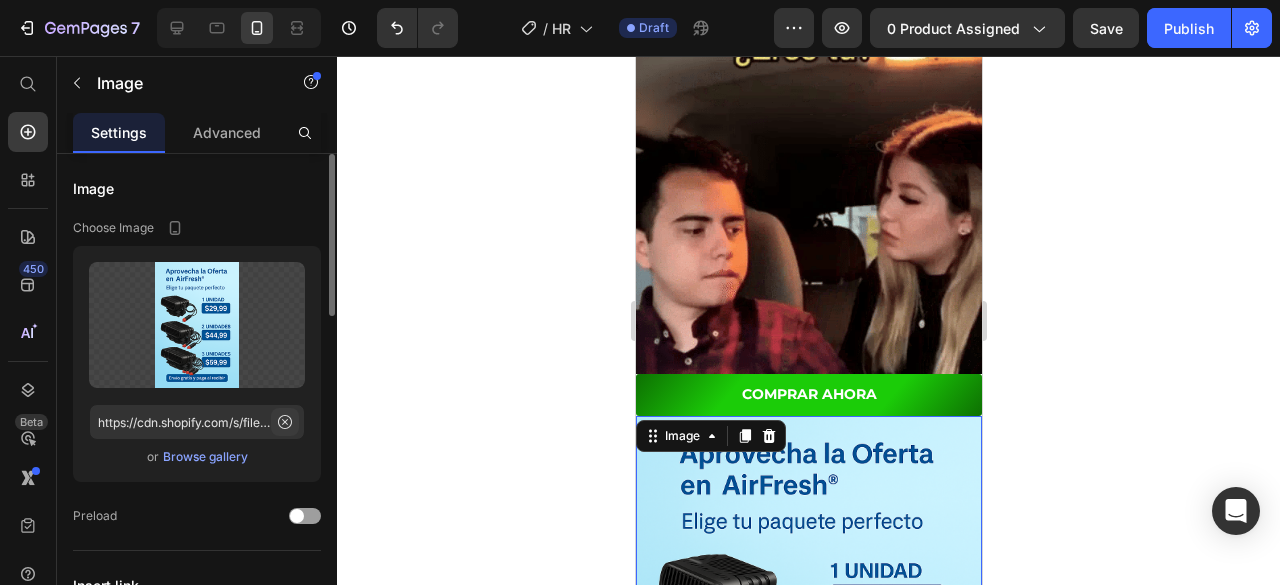 click 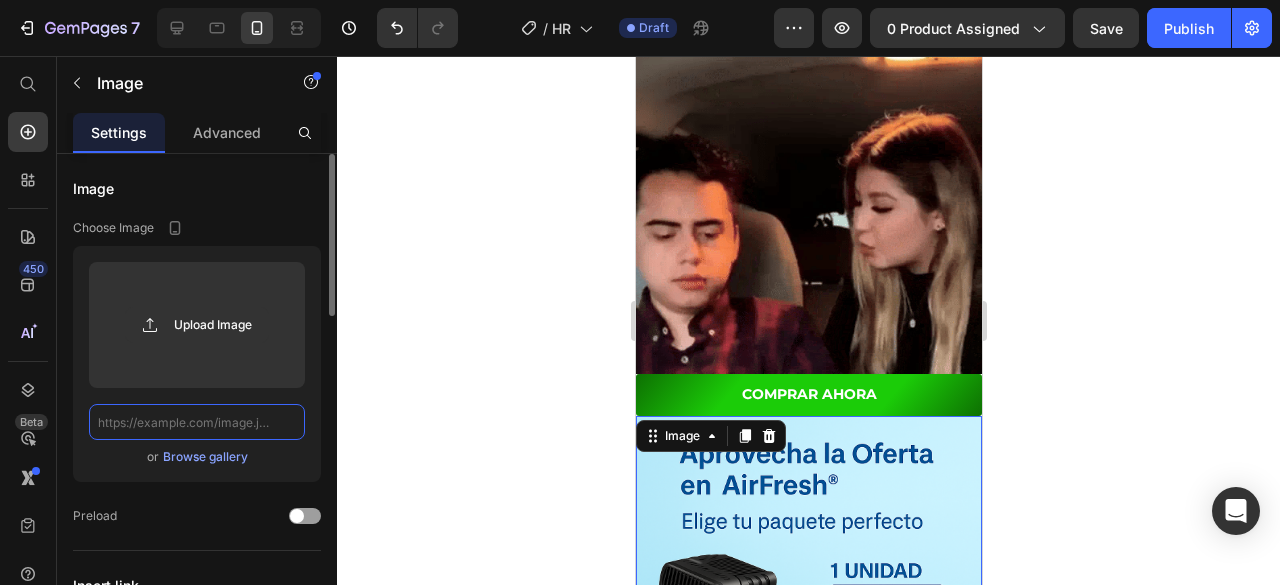 scroll, scrollTop: 0, scrollLeft: 0, axis: both 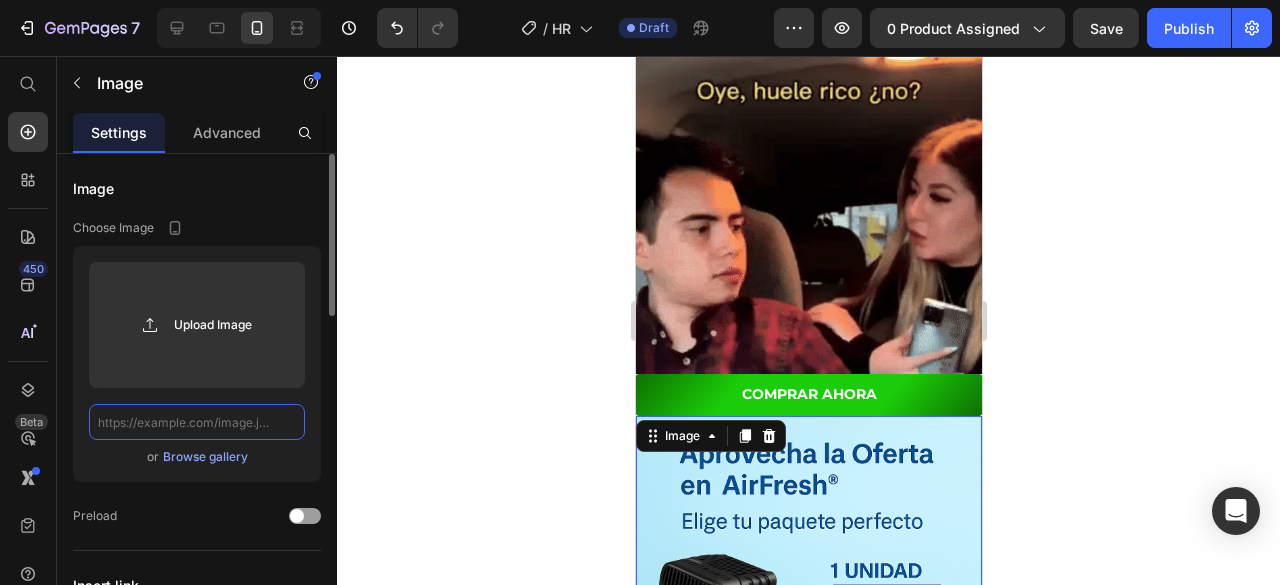 click 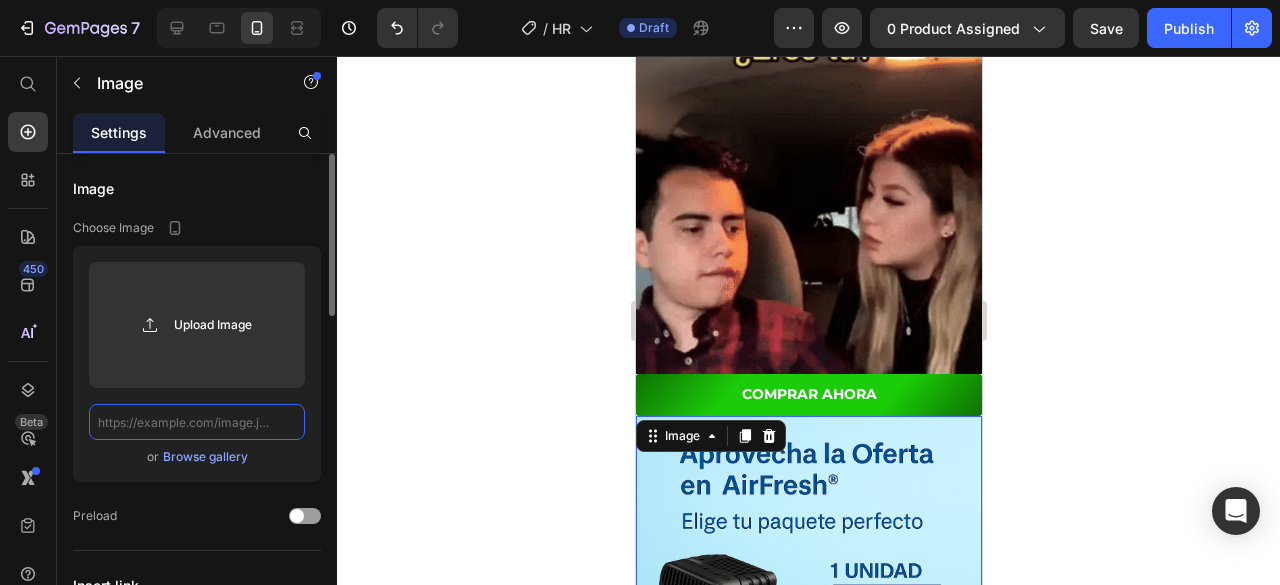 paste on "https://cdn.shopify.com/s/files/1/0668/9534/7868/files/ChatGPT_Image_26_jun_2025_05_30_13_p.m..png?v=1750978580" 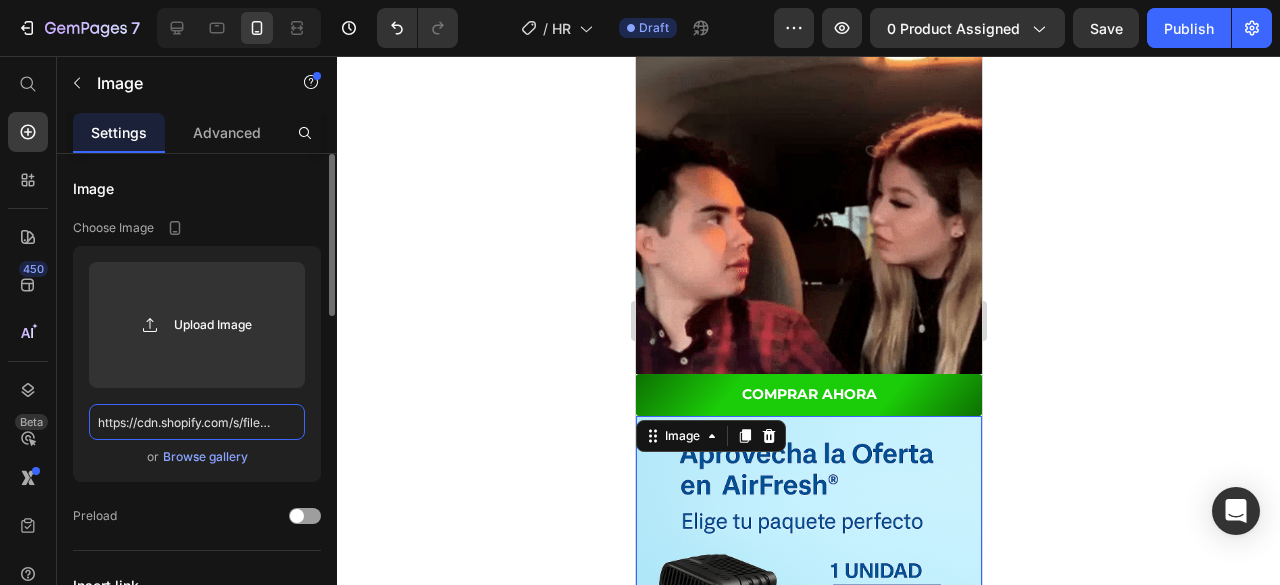 scroll, scrollTop: 0, scrollLeft: 512, axis: horizontal 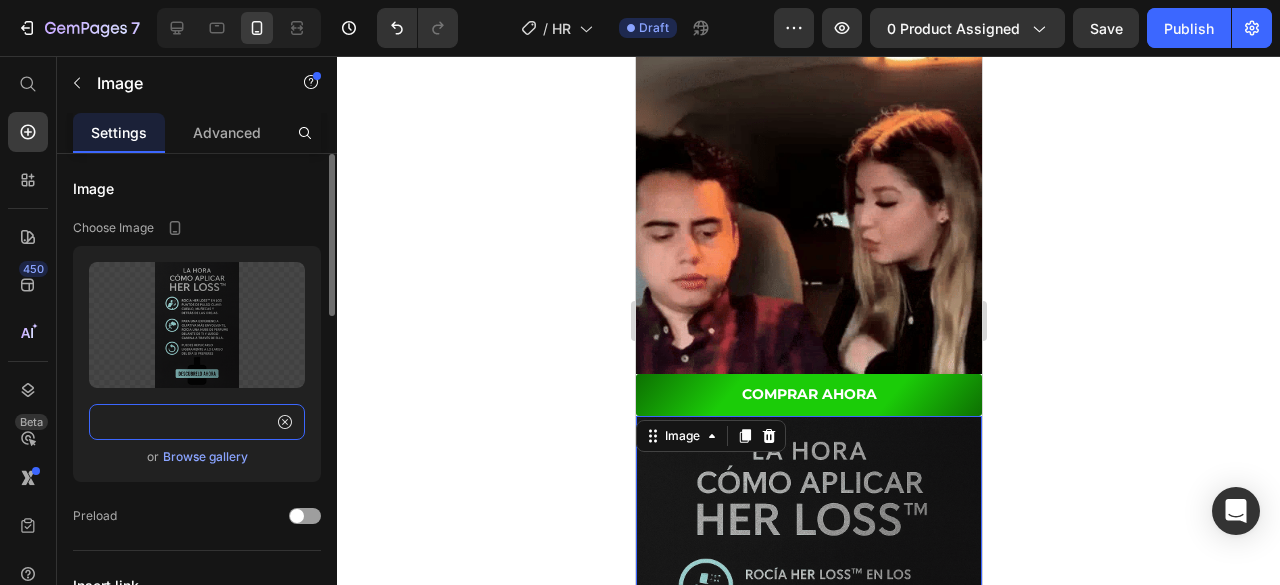 type on "https://cdn.shopify.com/s/files/1/0668/9534/7868/files/ChatGPT_Image_26_jun_2025_05_30_13_p.m..png?v=1750978580" 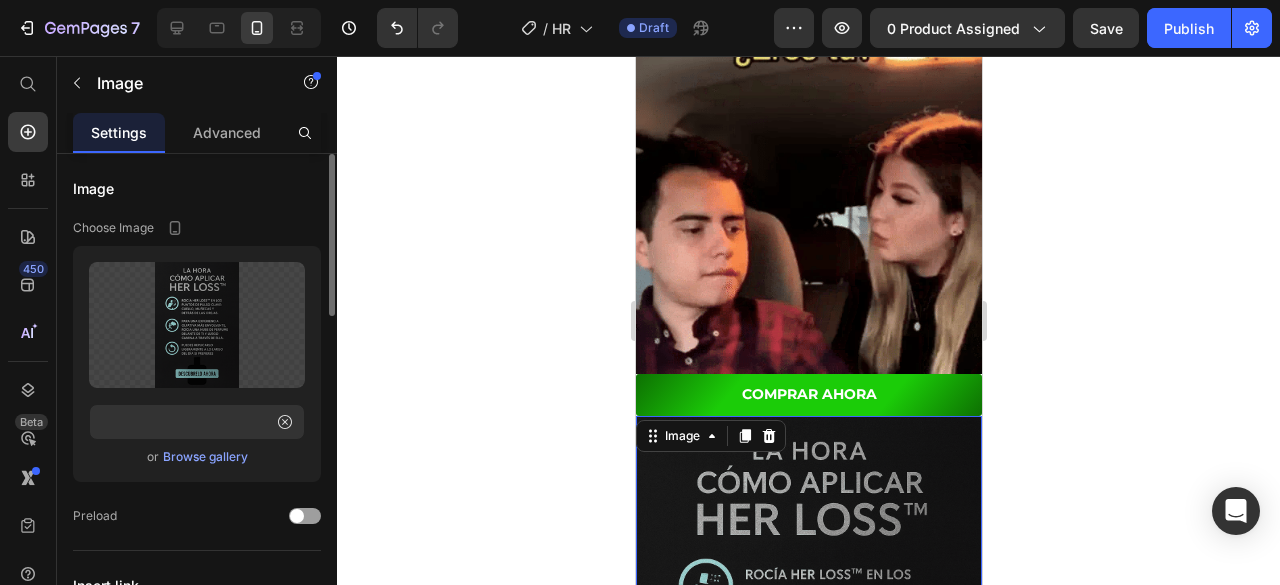 click on "Upload Image https://cdn.shopify.com/s/files/1/0668/9534/7868/files/ChatGPT_Image_26_jun_2025_05_30_13_p.m..png?v=1750978580  or   Browse gallery" 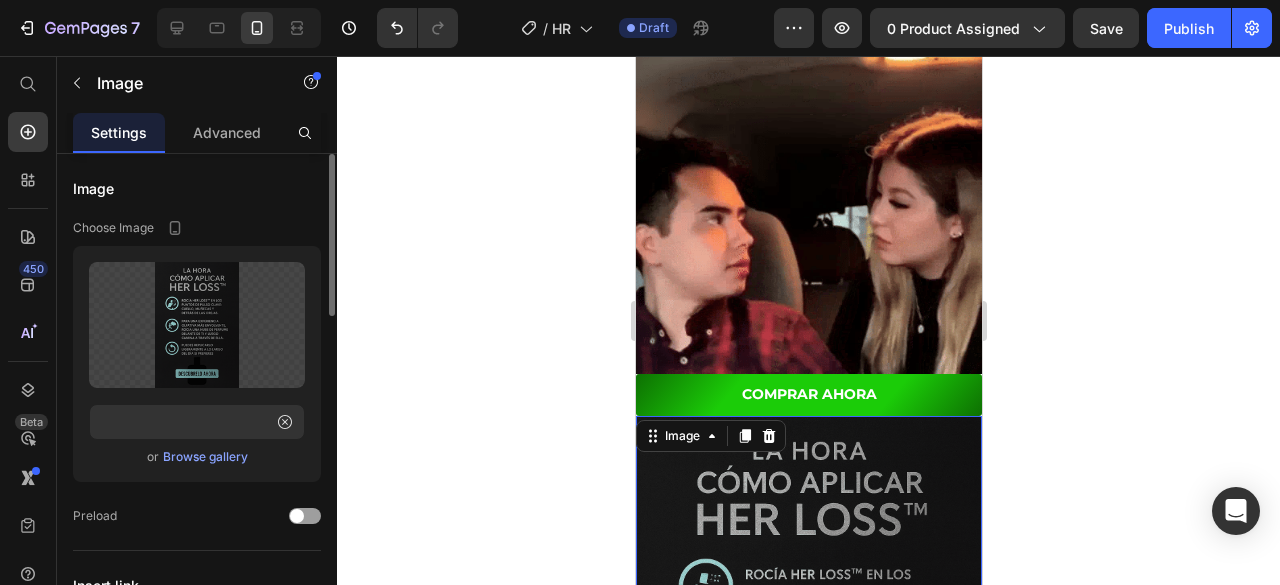 scroll, scrollTop: 0, scrollLeft: 0, axis: both 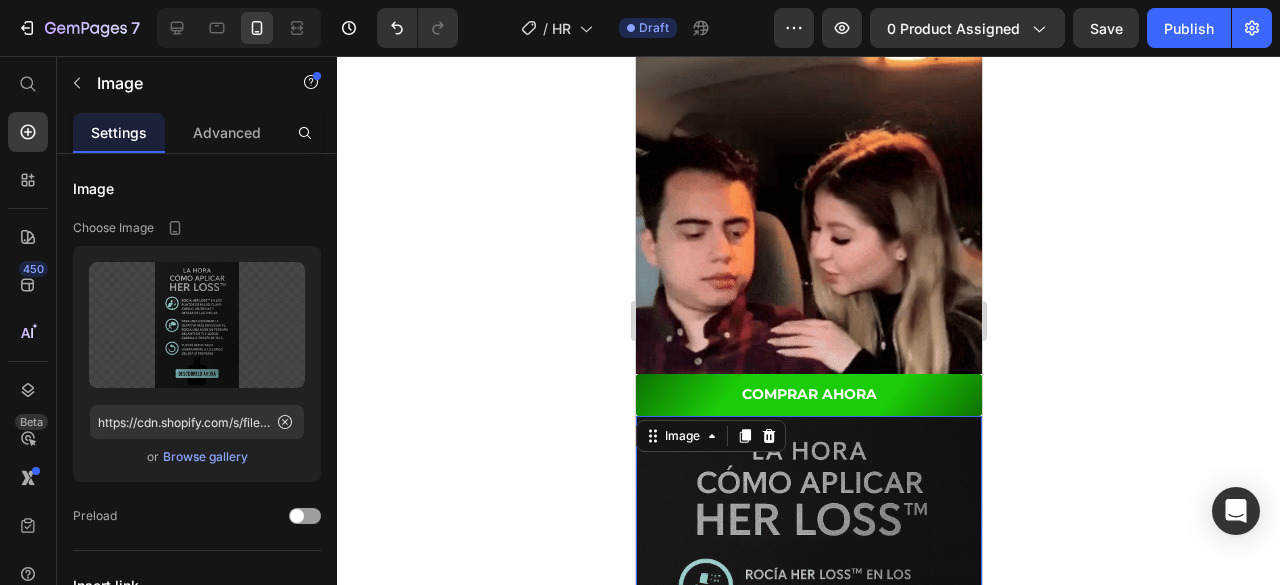 click 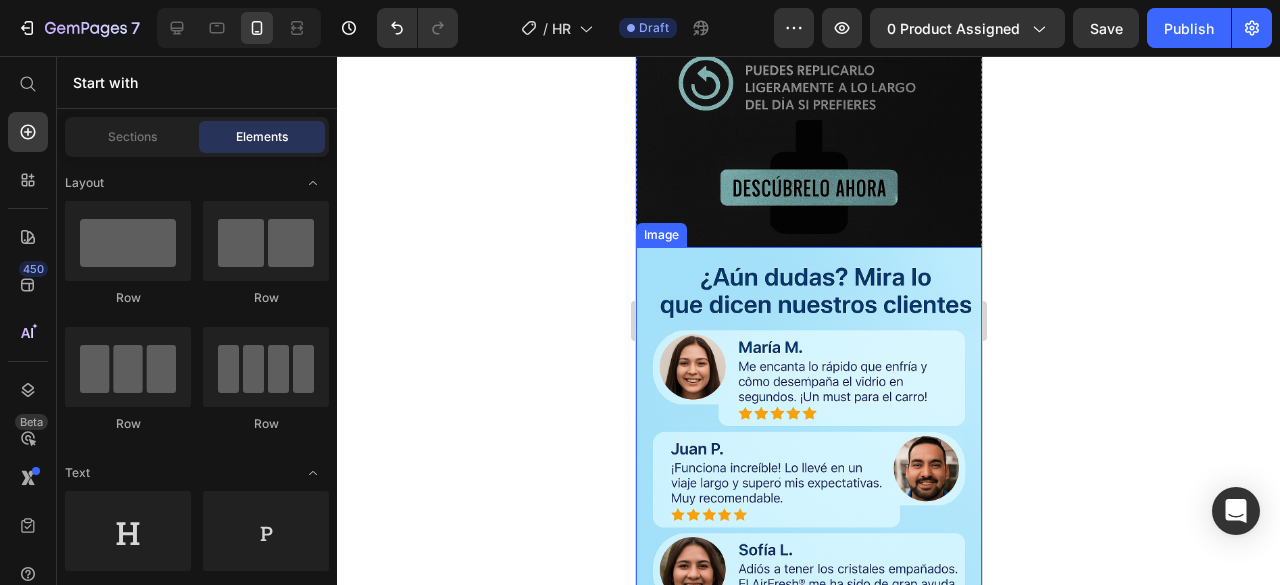 scroll, scrollTop: 3200, scrollLeft: 0, axis: vertical 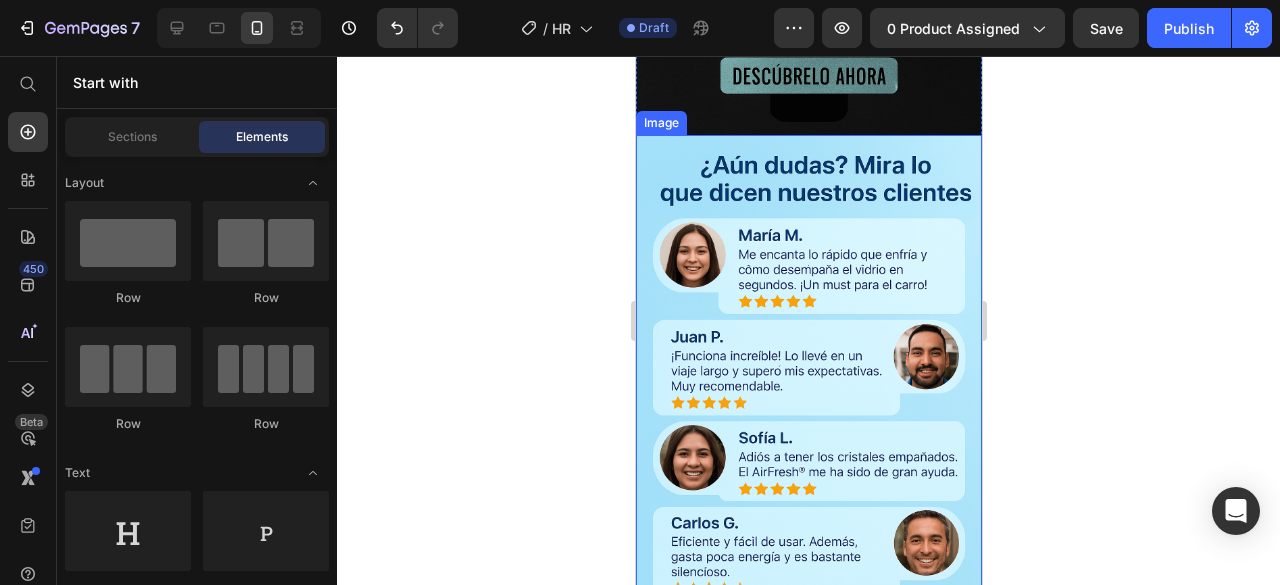 click at bounding box center [808, 394] 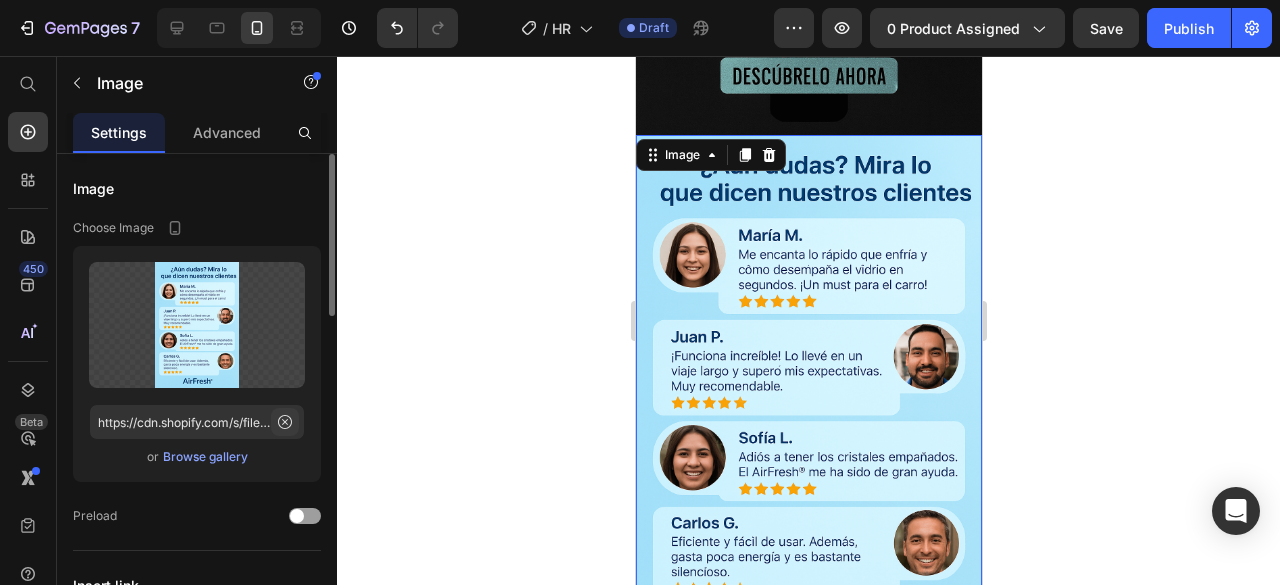 click 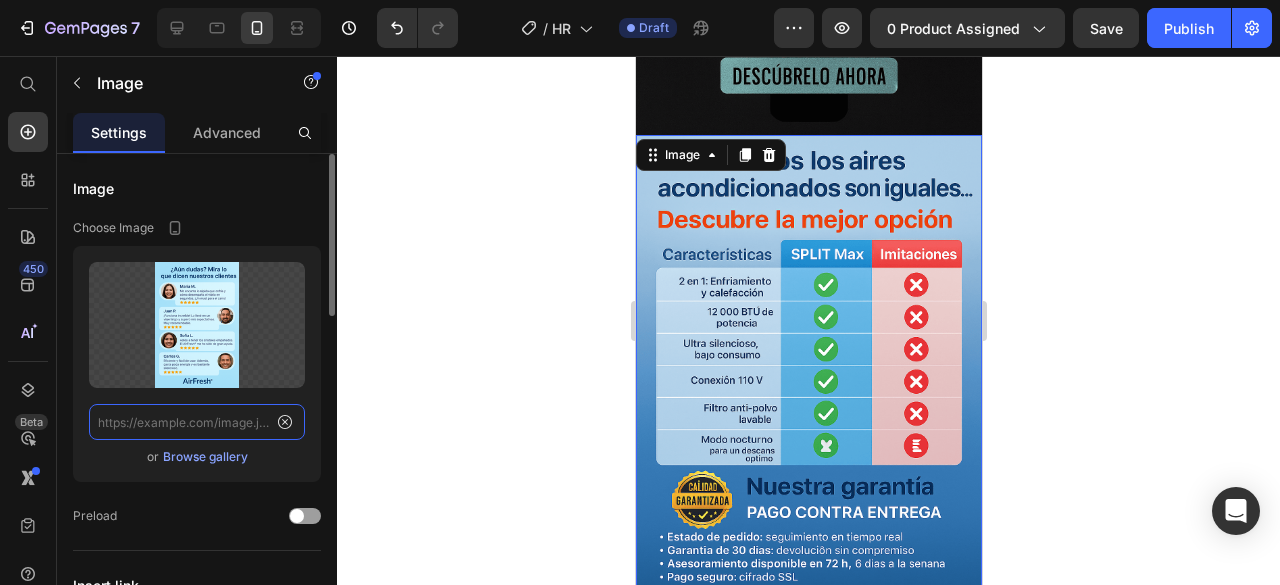 scroll, scrollTop: 0, scrollLeft: 0, axis: both 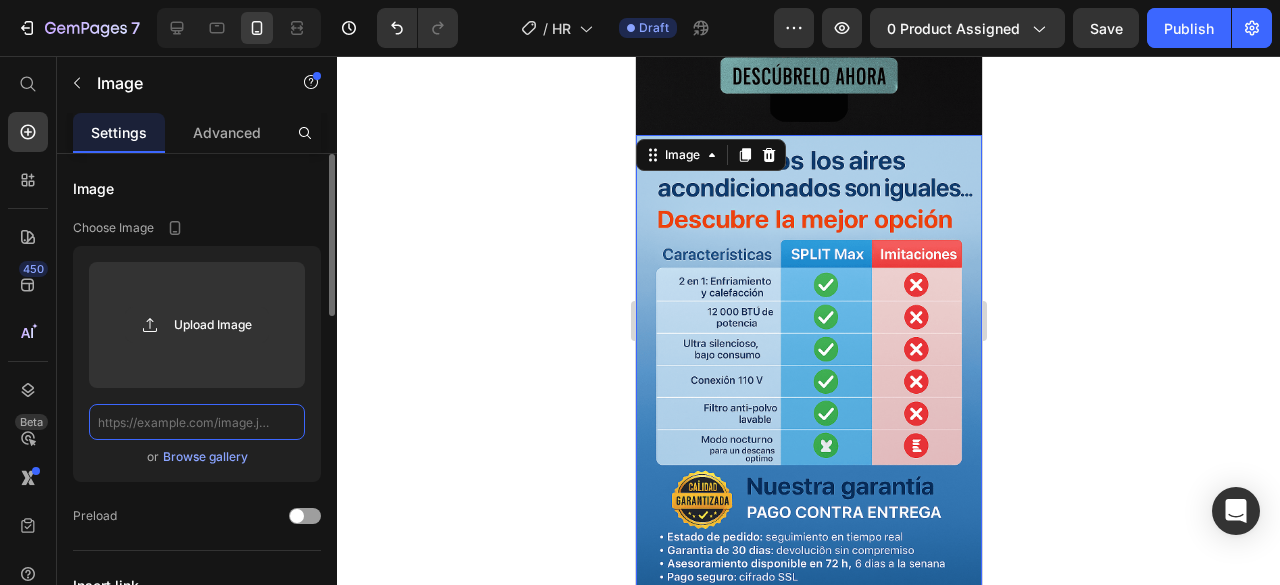click 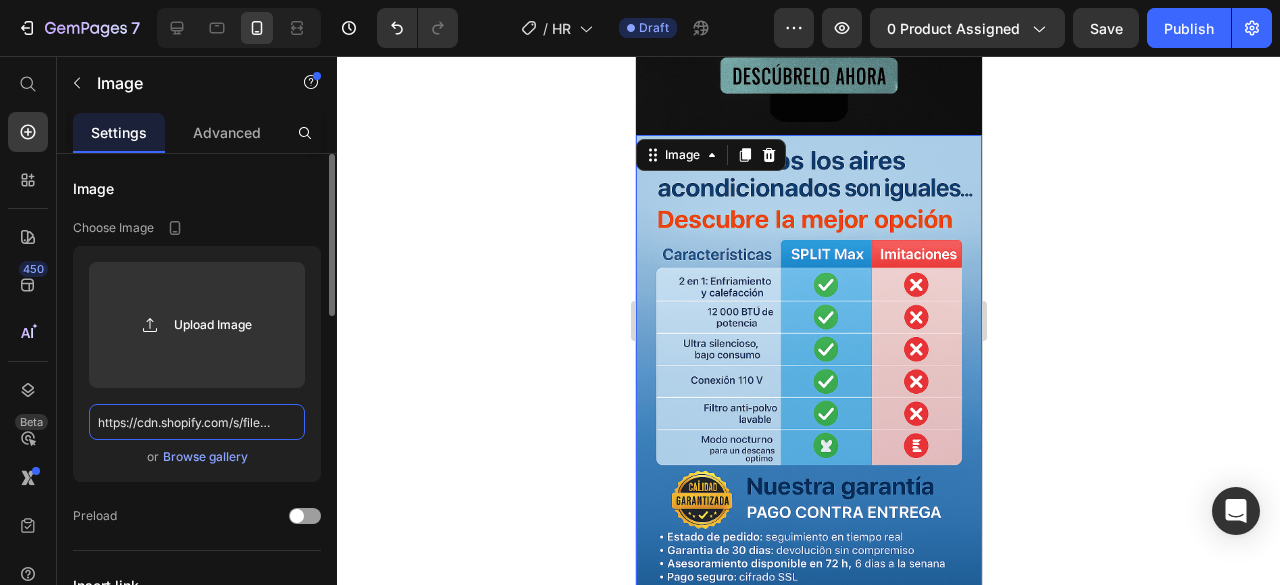 scroll, scrollTop: 0, scrollLeft: 512, axis: horizontal 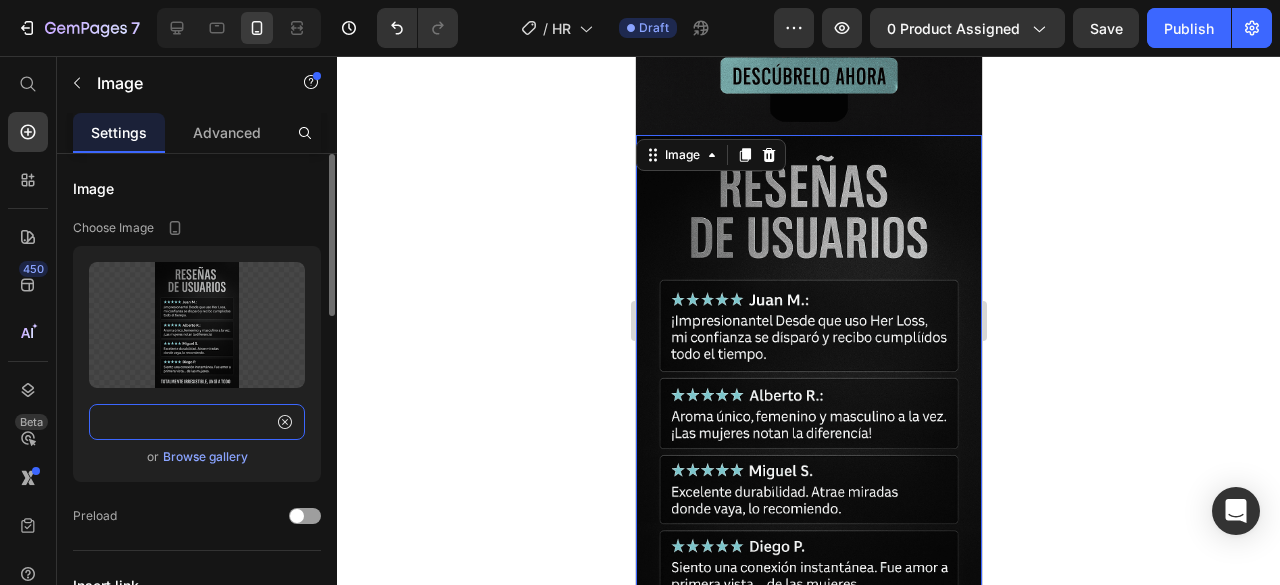 type on "https://cdn.shopify.com/s/files/1/0668/9534/7868/files/ChatGPT_Image_26_jun_2025_05_53_57_p.m..png?v=1750978580" 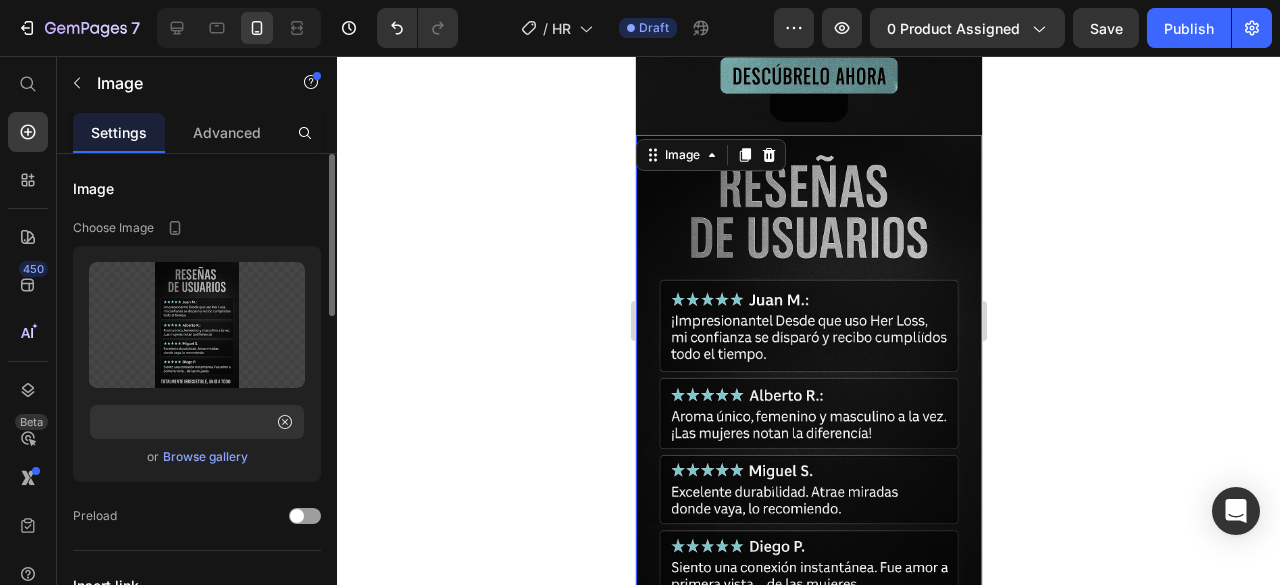 click on "Image" at bounding box center [197, 188] 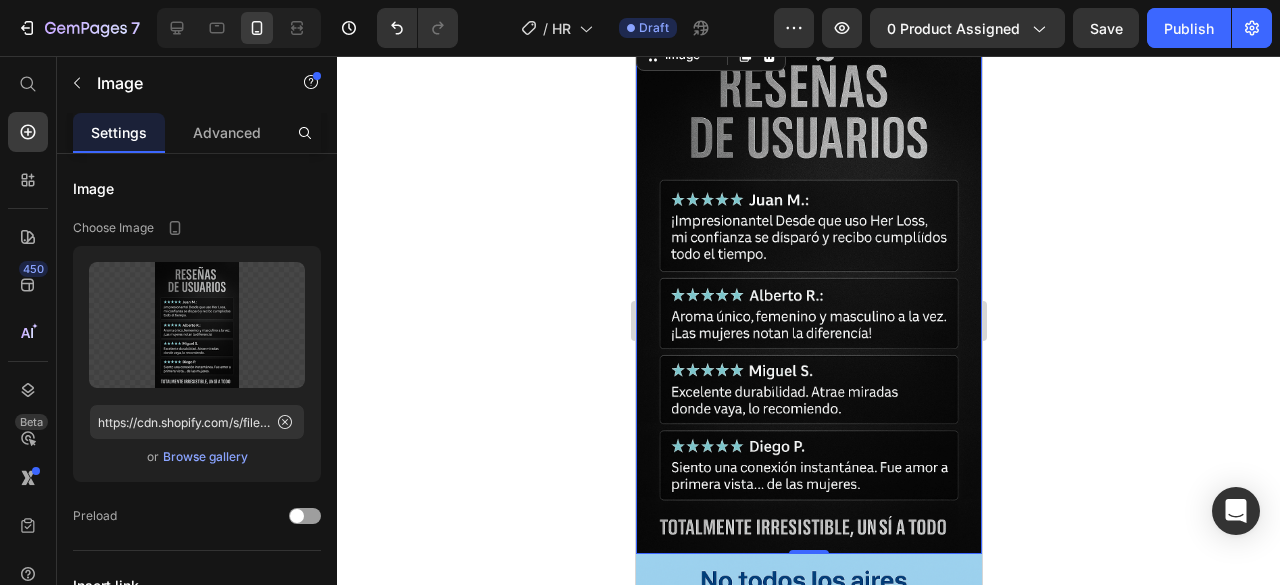 scroll, scrollTop: 3600, scrollLeft: 0, axis: vertical 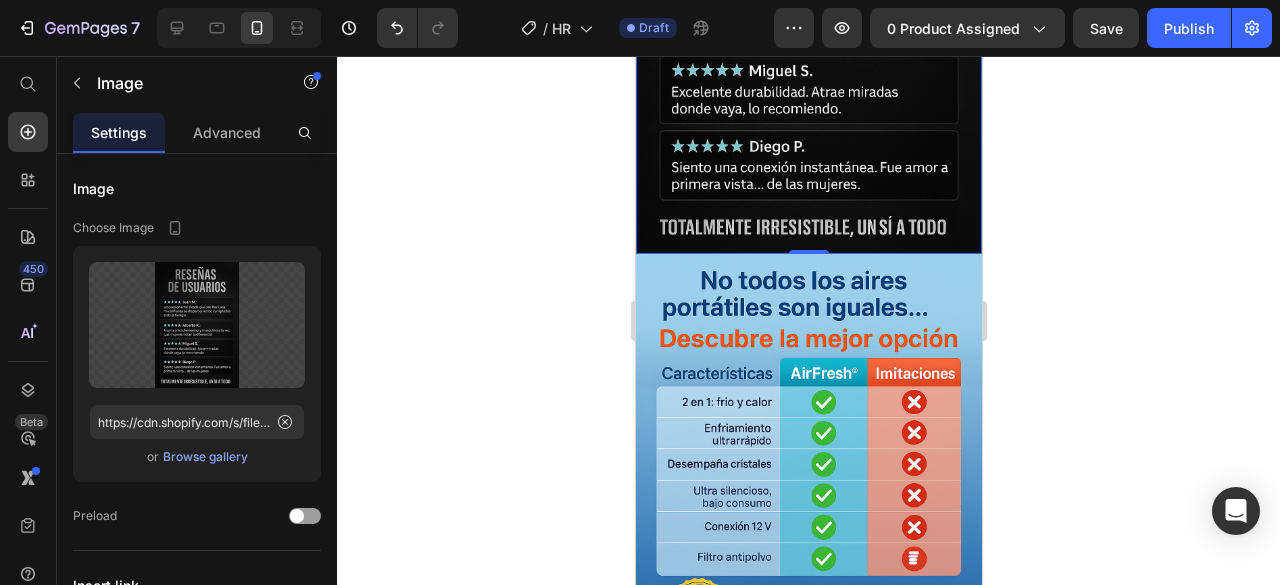 click at bounding box center (808, 513) 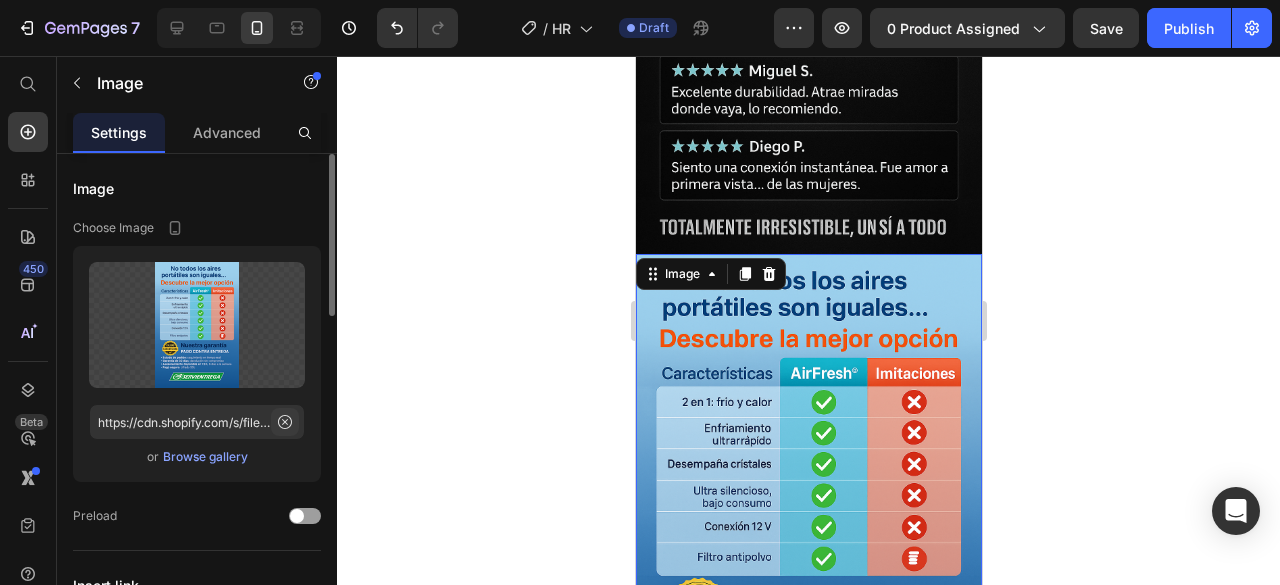 click 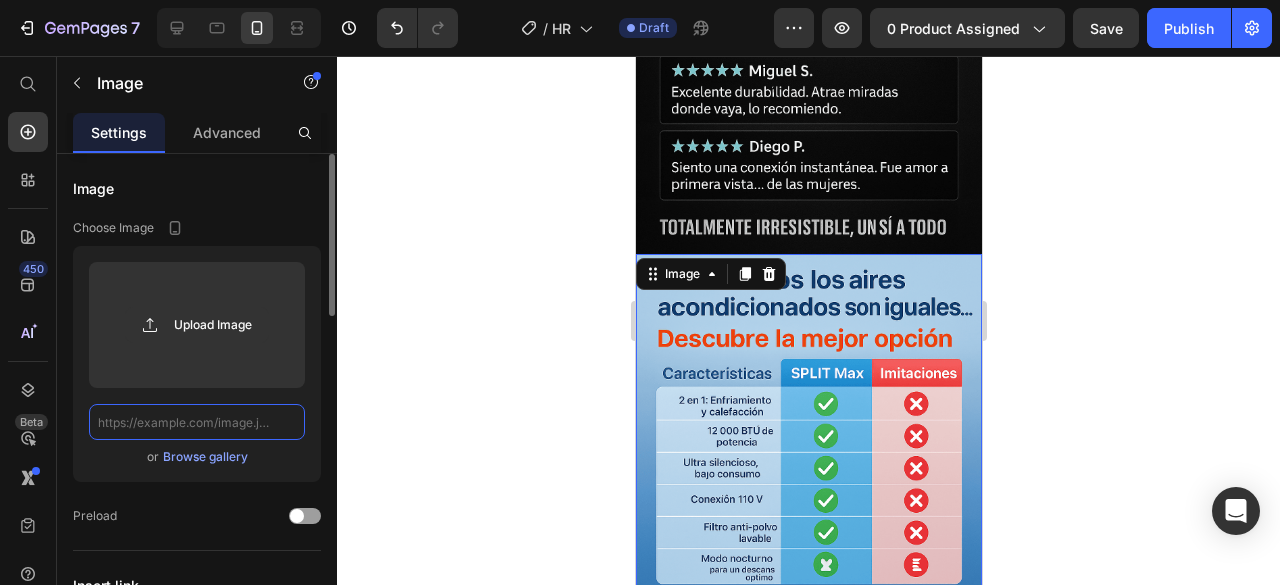scroll, scrollTop: 0, scrollLeft: 0, axis: both 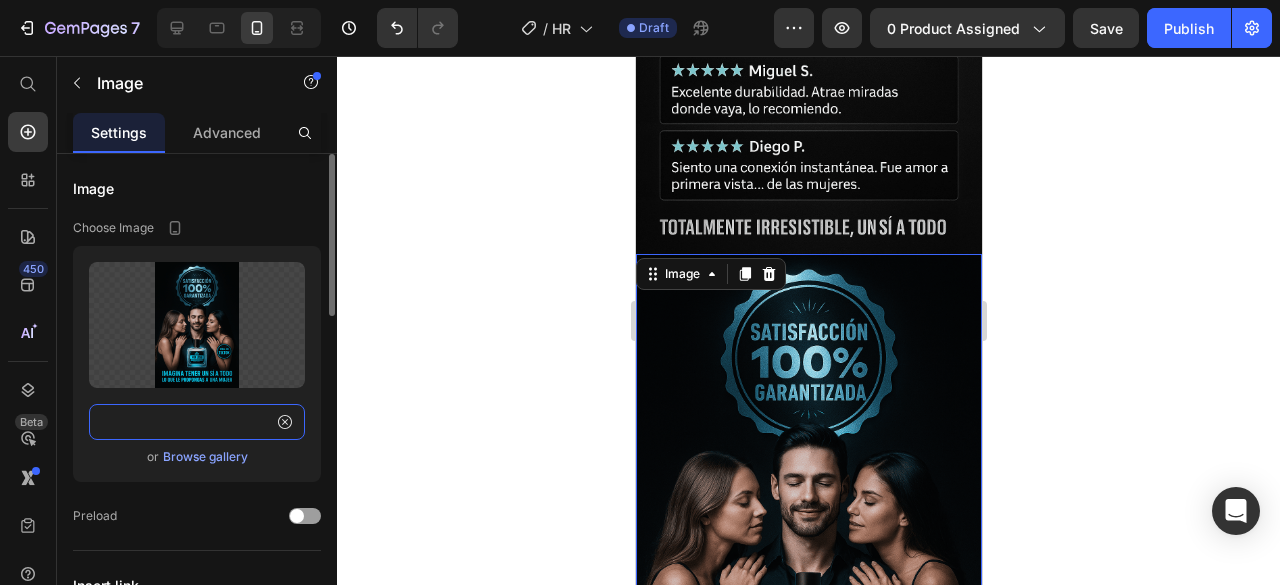 type on "https://cdn.shopify.com/s/files/1/0668/9534/7868/files/ChatGPT_Image_26_jun_2025_05_42_55_p.m..png?v=1750978580" 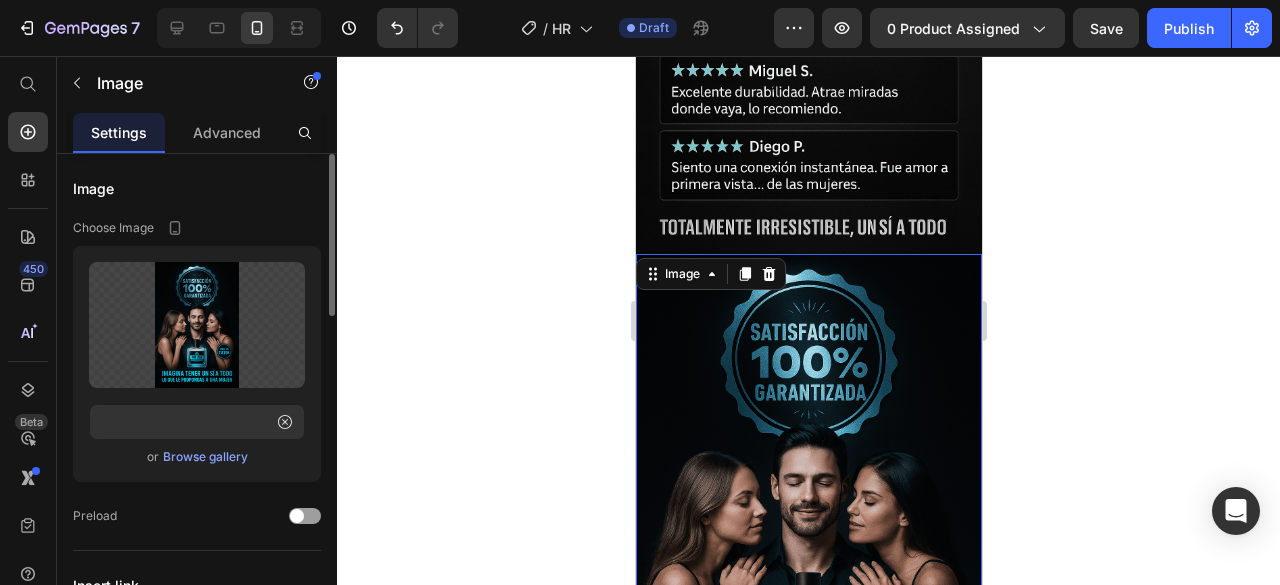click on "Upload Image https://cdn.shopify.com/s/files/1/0668/9534/7868/files/ChatGPT_Image_26_jun_2025_05_42_55_p.m..png?v=1750978580  or   Browse gallery" 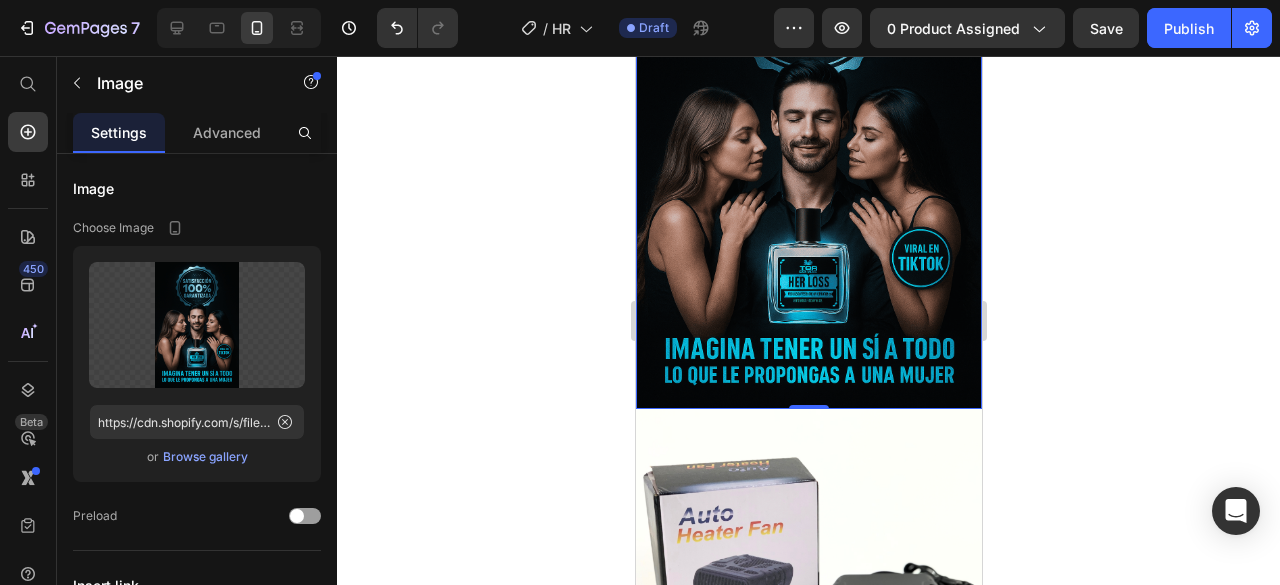 scroll, scrollTop: 3939, scrollLeft: 0, axis: vertical 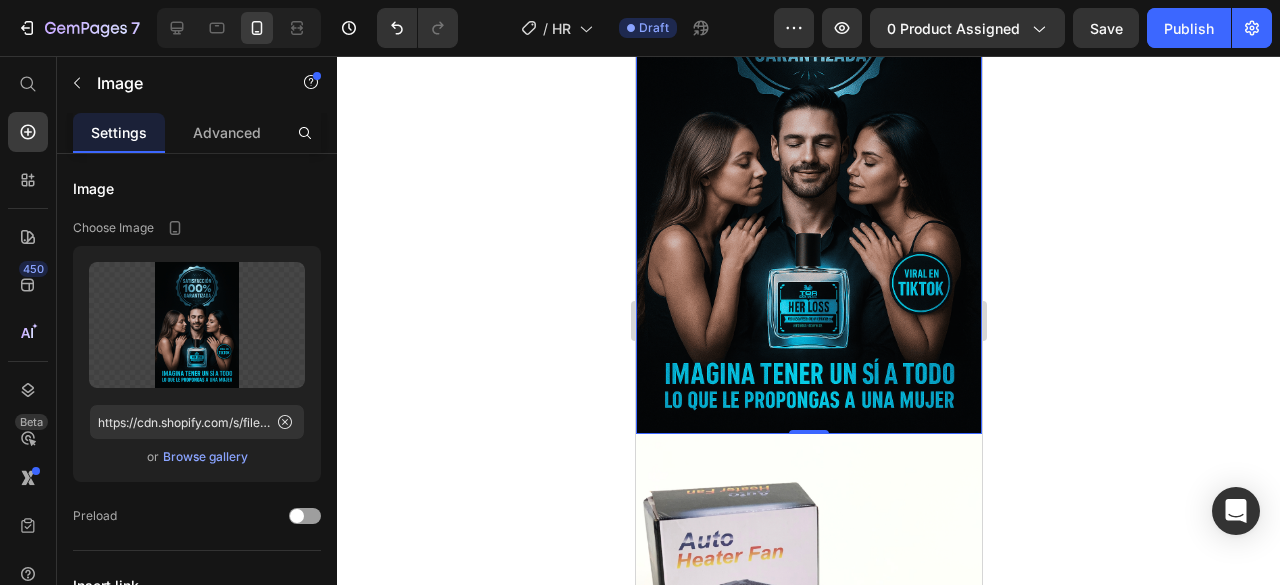 click at bounding box center (808, 601) 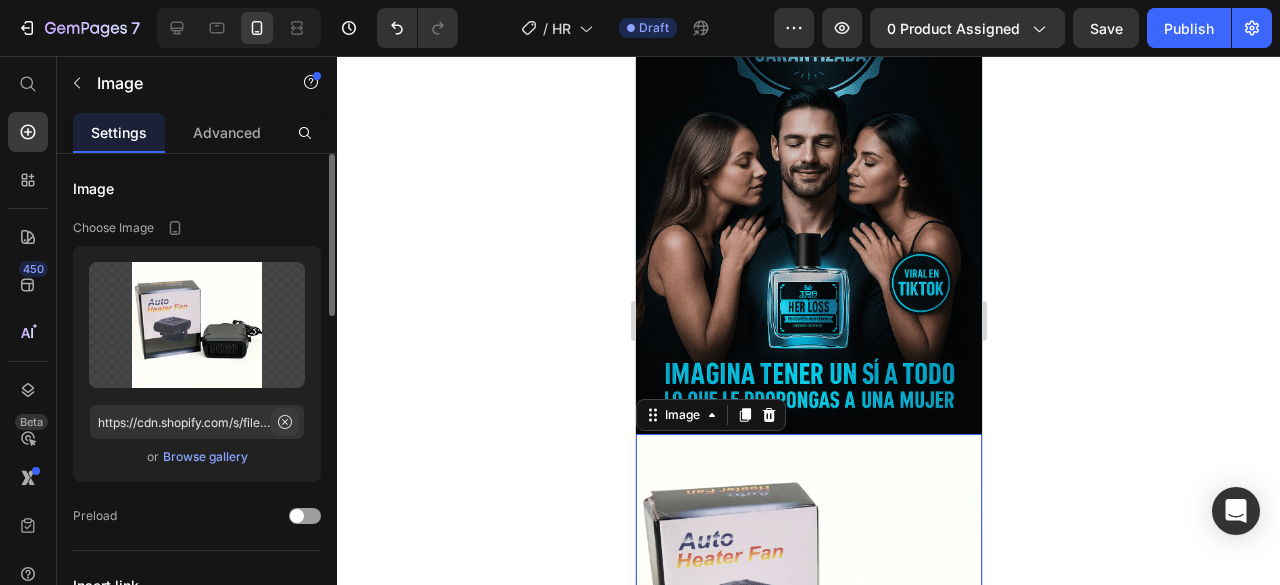 click 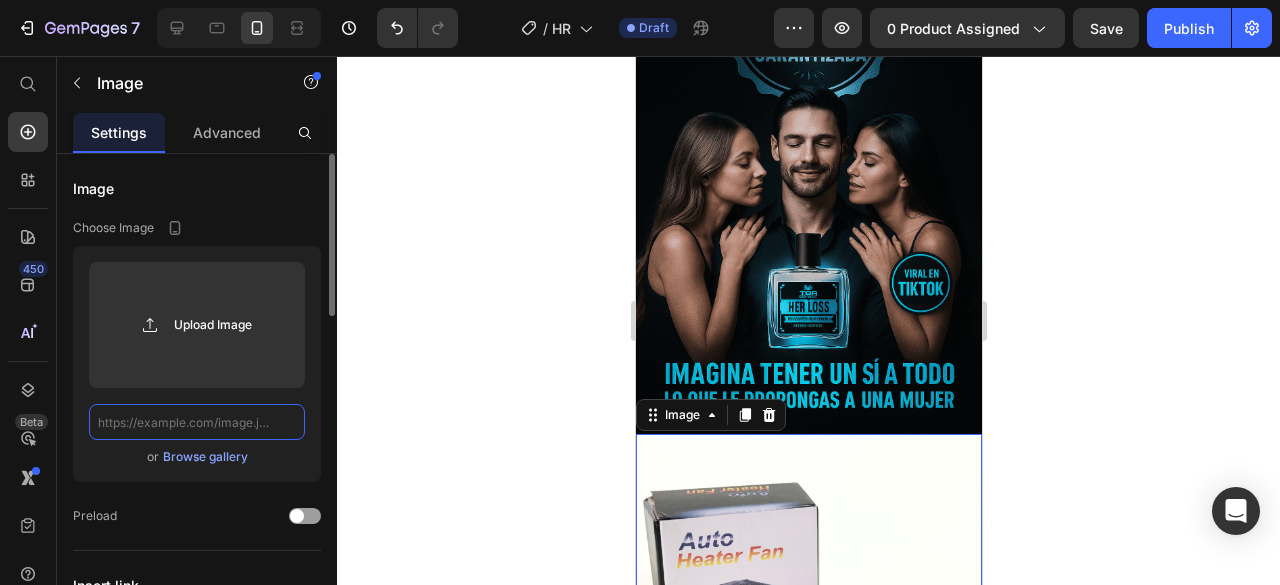 scroll, scrollTop: 0, scrollLeft: 0, axis: both 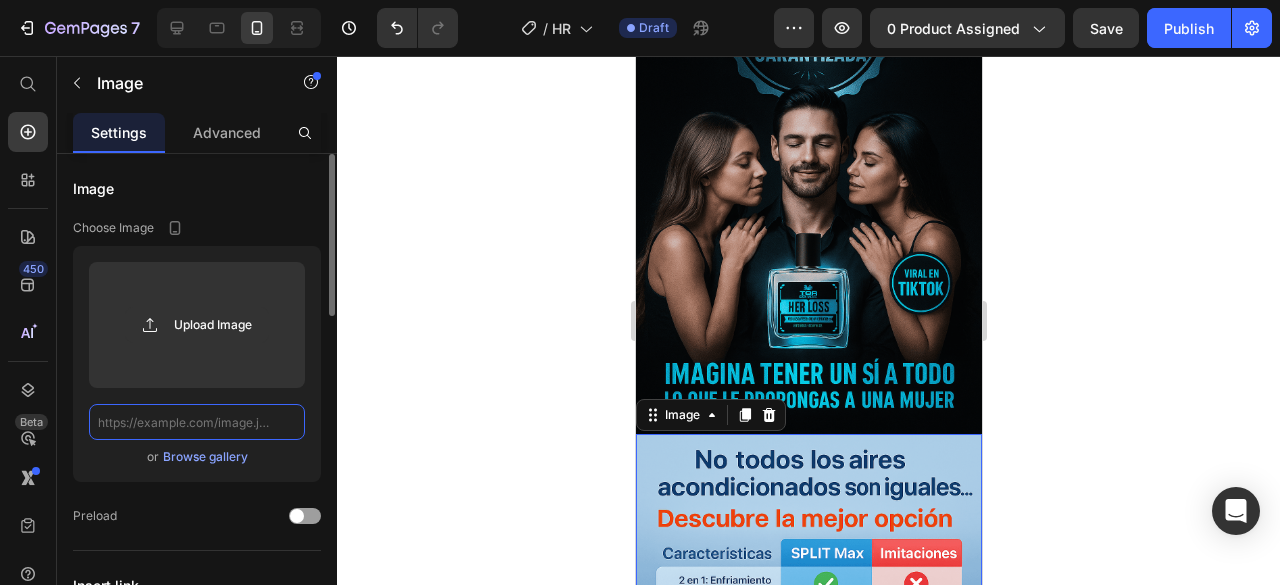 click 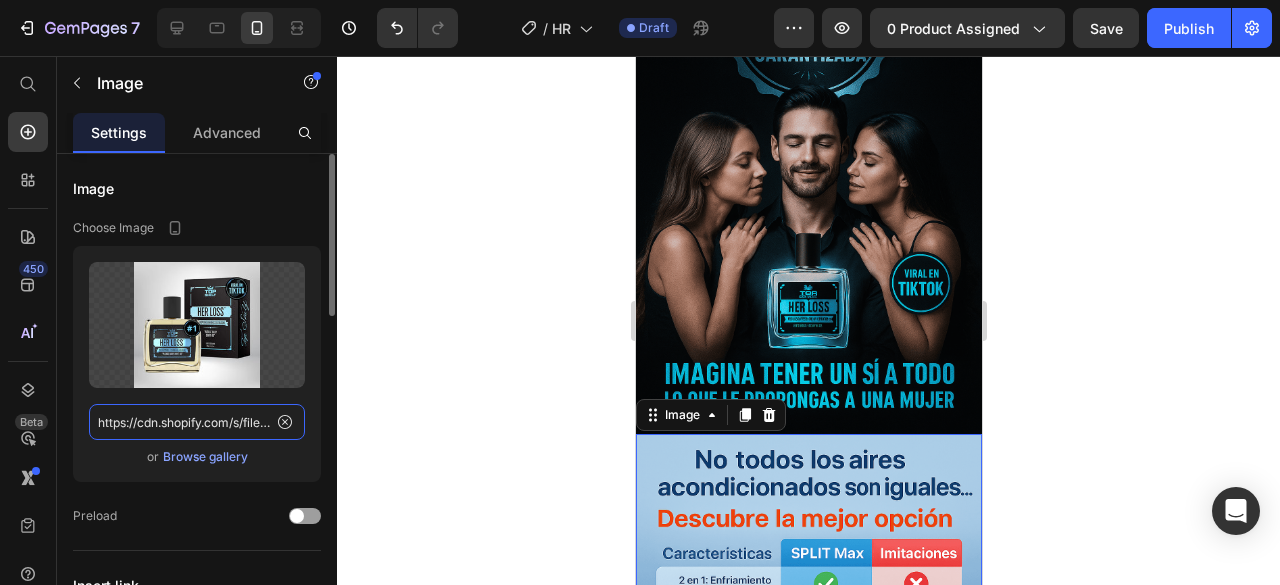 scroll, scrollTop: 0, scrollLeft: 577, axis: horizontal 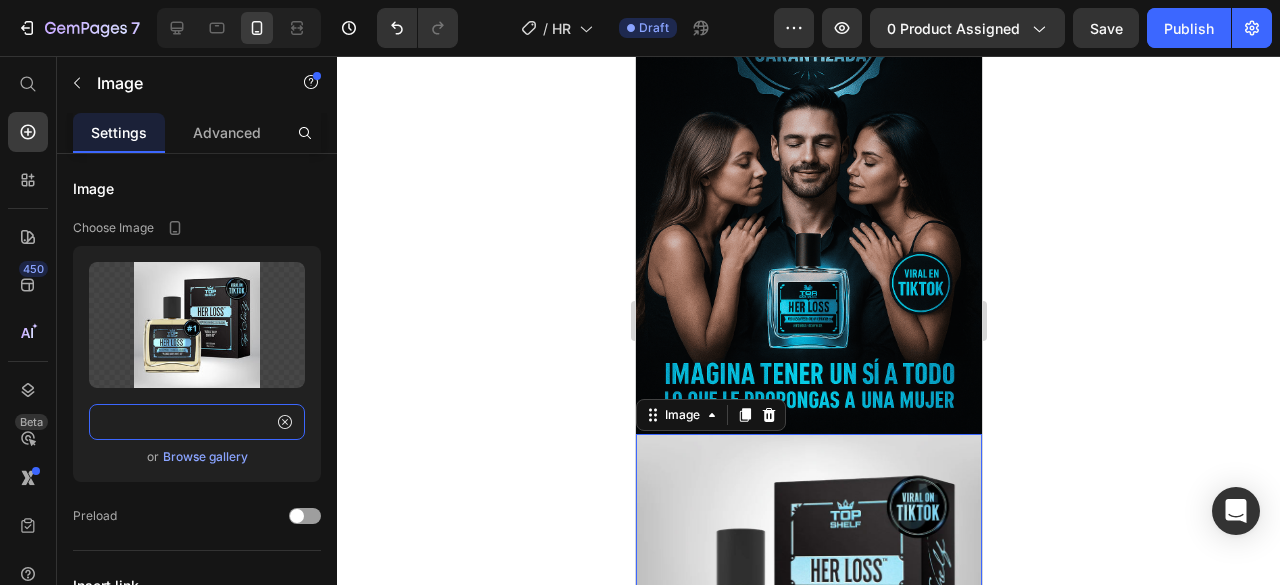 type on "https://cdn.shopify.com/s/files/1/0668/9534/7868/files/1_720x720_298c3517-6e63-4222-af32-5a50787af2ba.webp?v=1750979244" 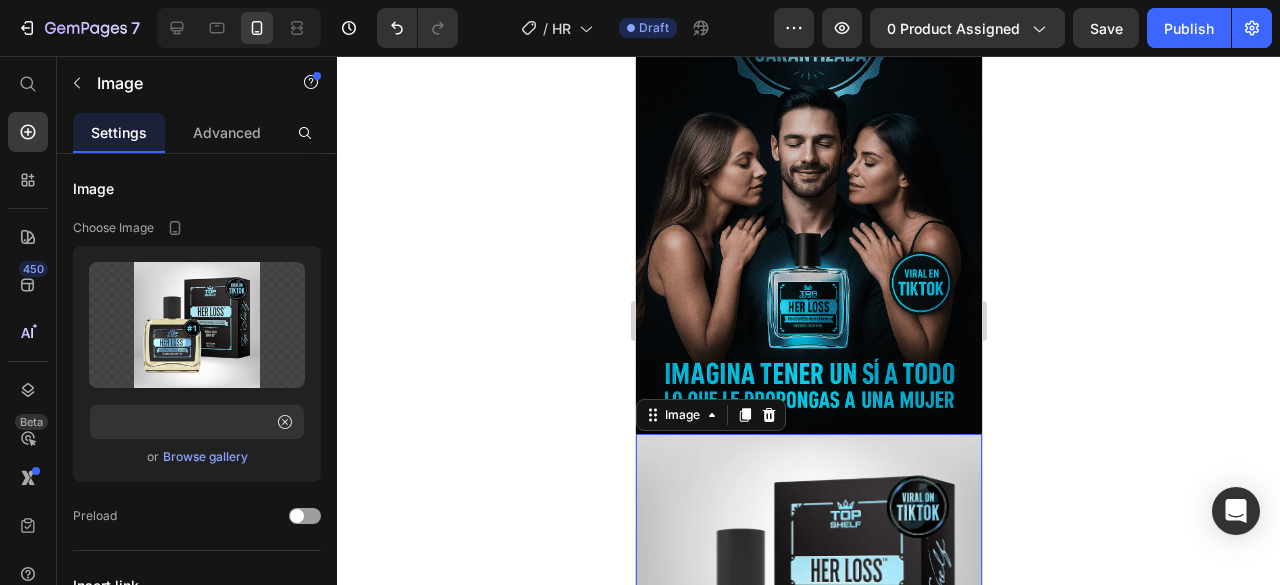 click 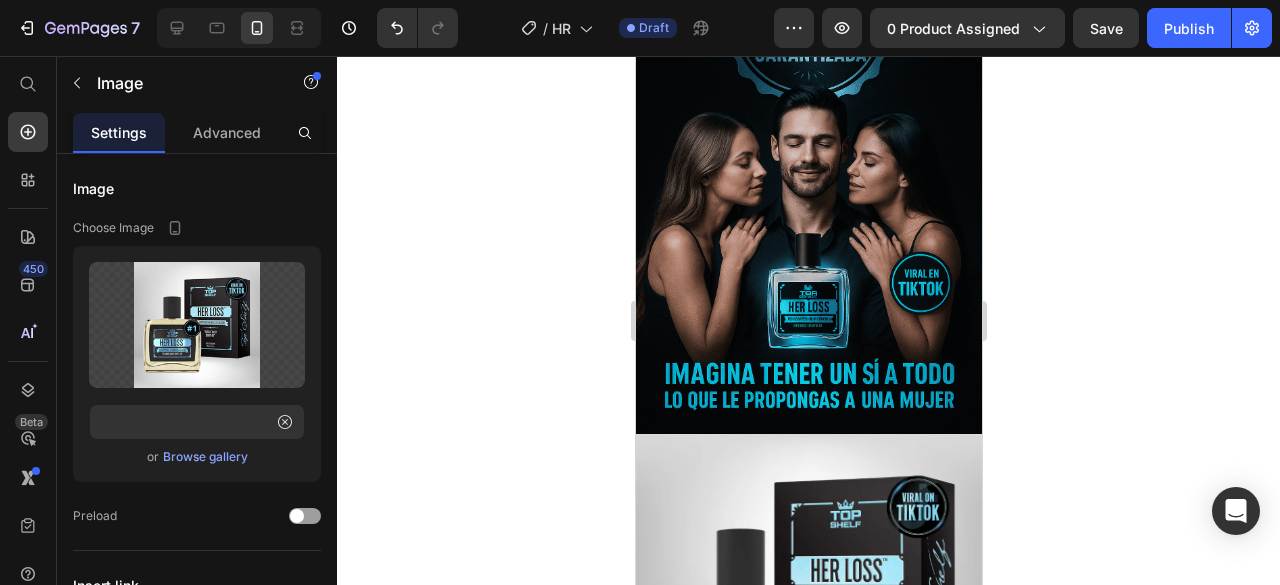 scroll, scrollTop: 0, scrollLeft: 0, axis: both 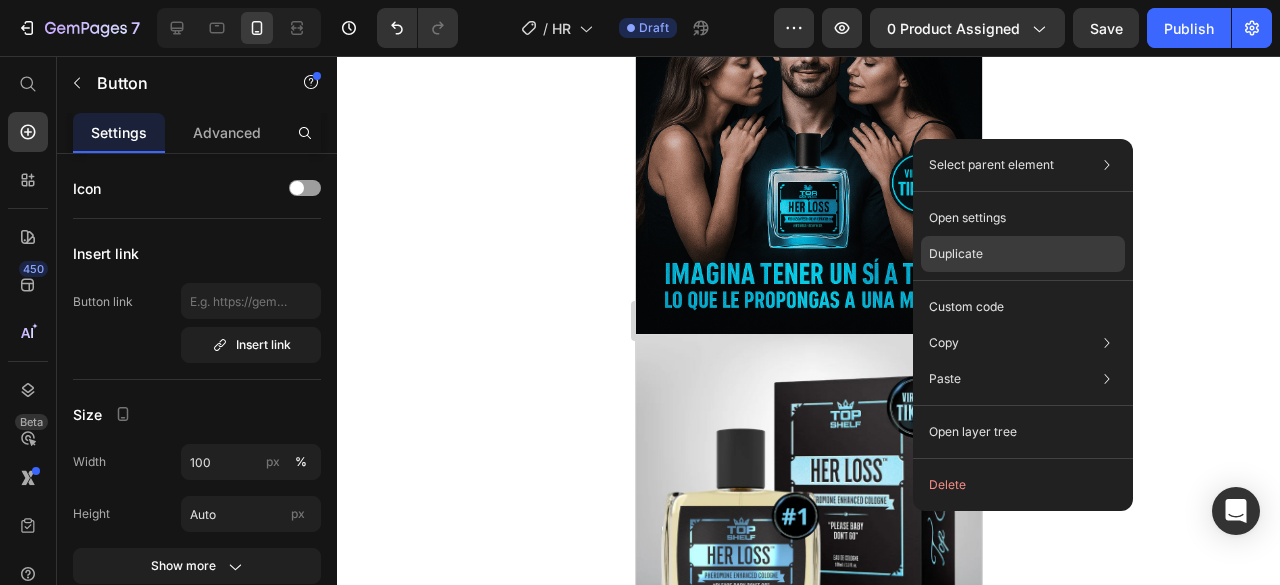 click on "Duplicate" at bounding box center (956, 254) 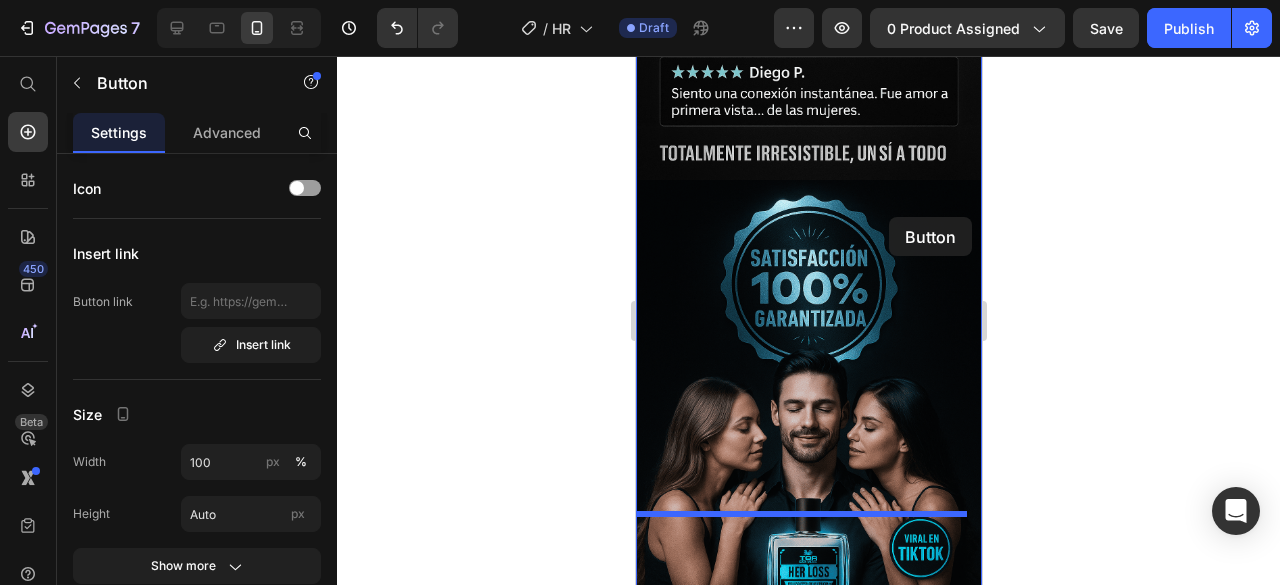 scroll, scrollTop: 3539, scrollLeft: 0, axis: vertical 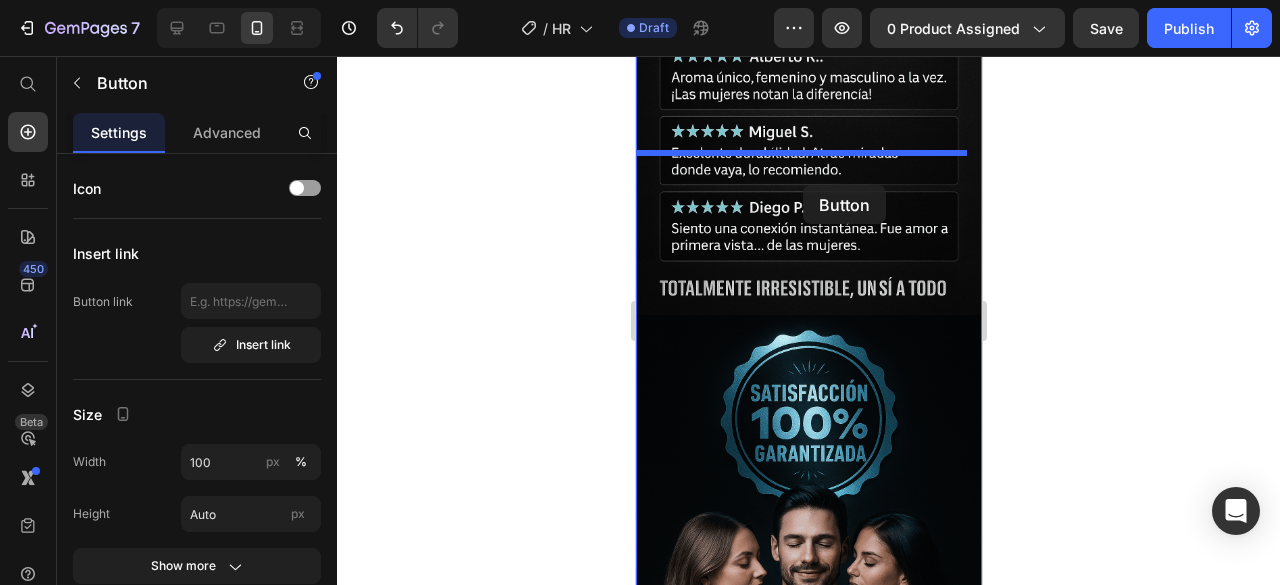 drag, startPoint x: 899, startPoint y: 491, endPoint x: 802, endPoint y: 185, distance: 321.00623 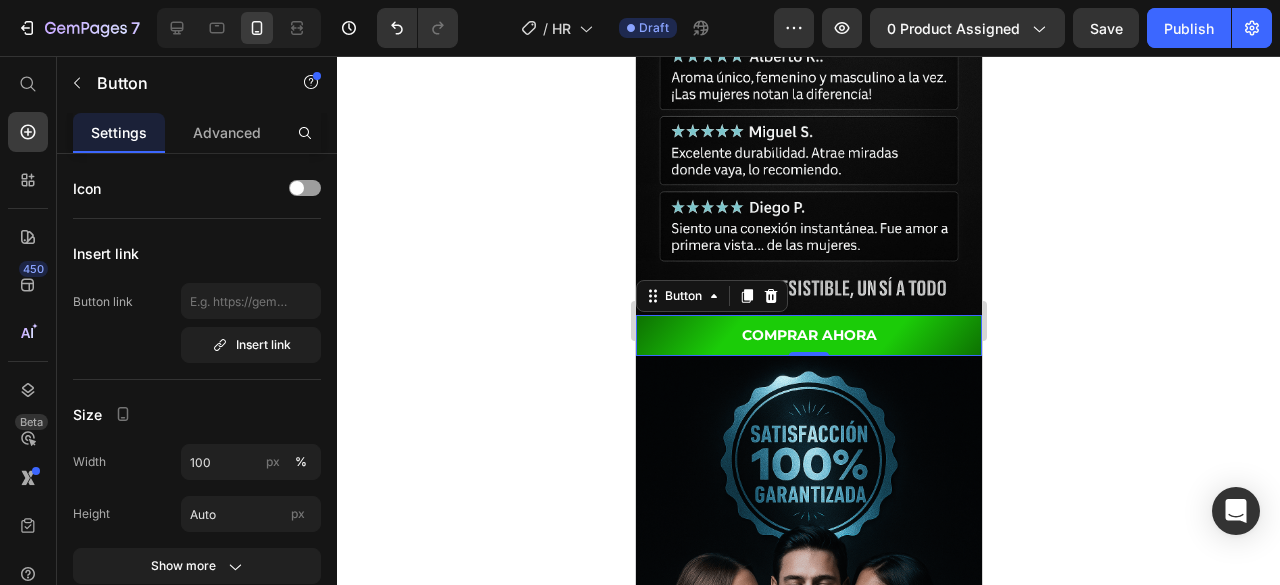 click 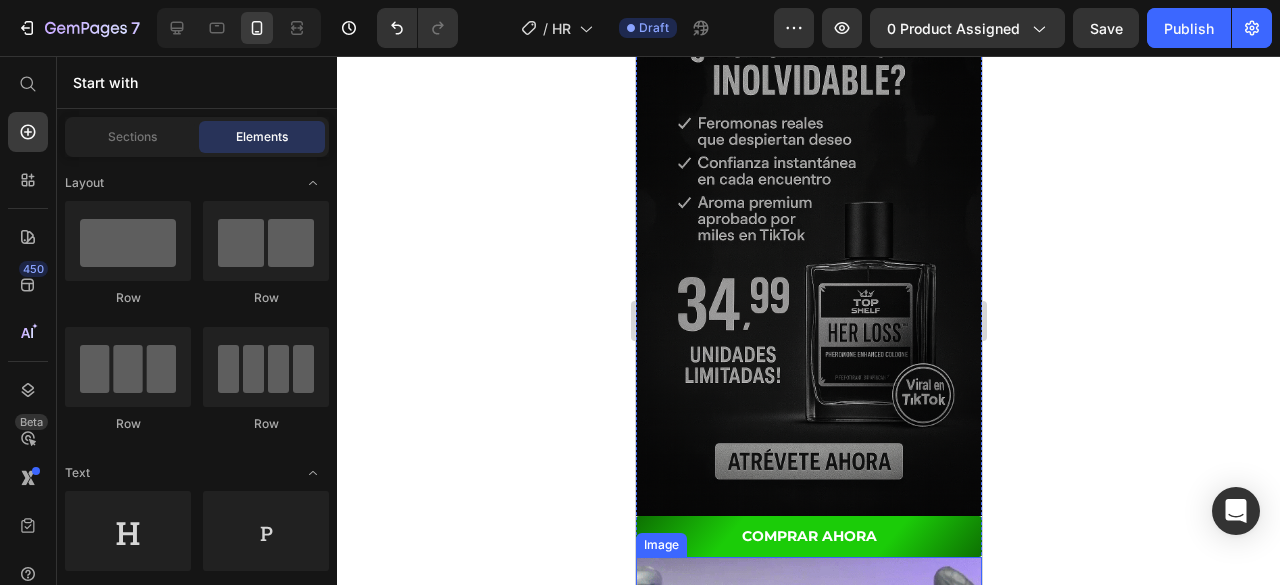 scroll, scrollTop: 0, scrollLeft: 0, axis: both 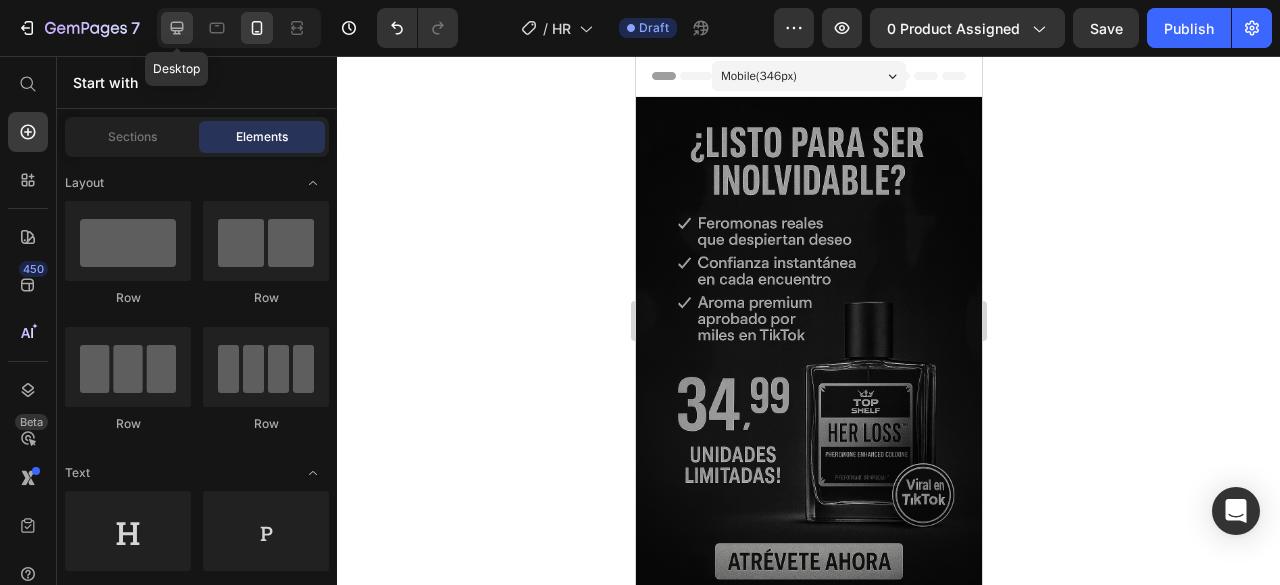 click 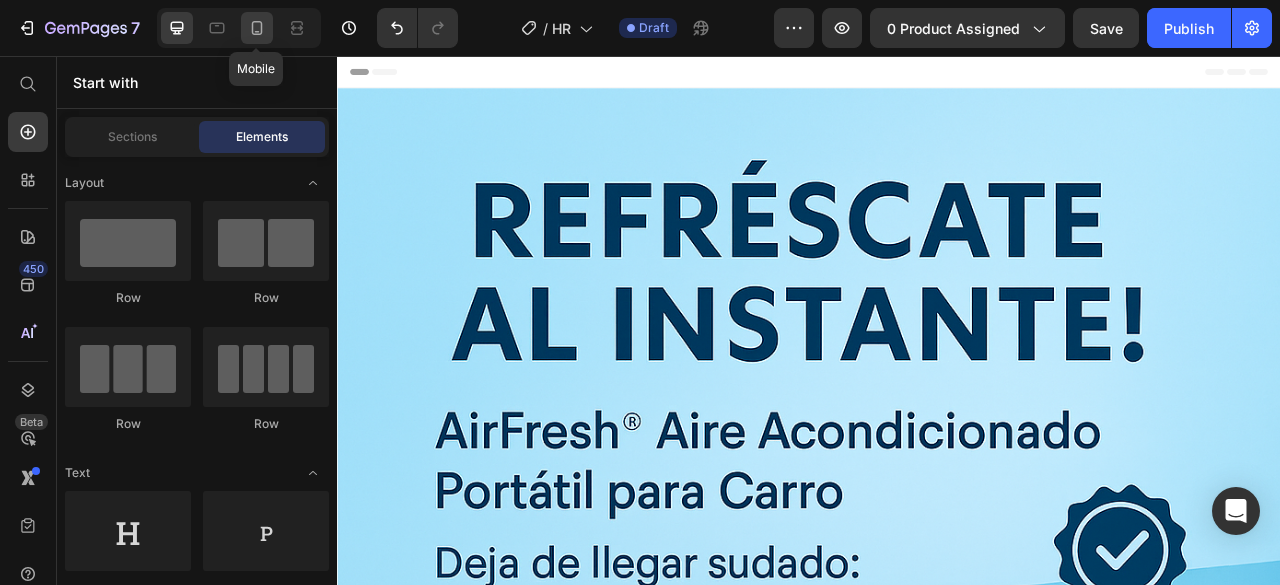 click 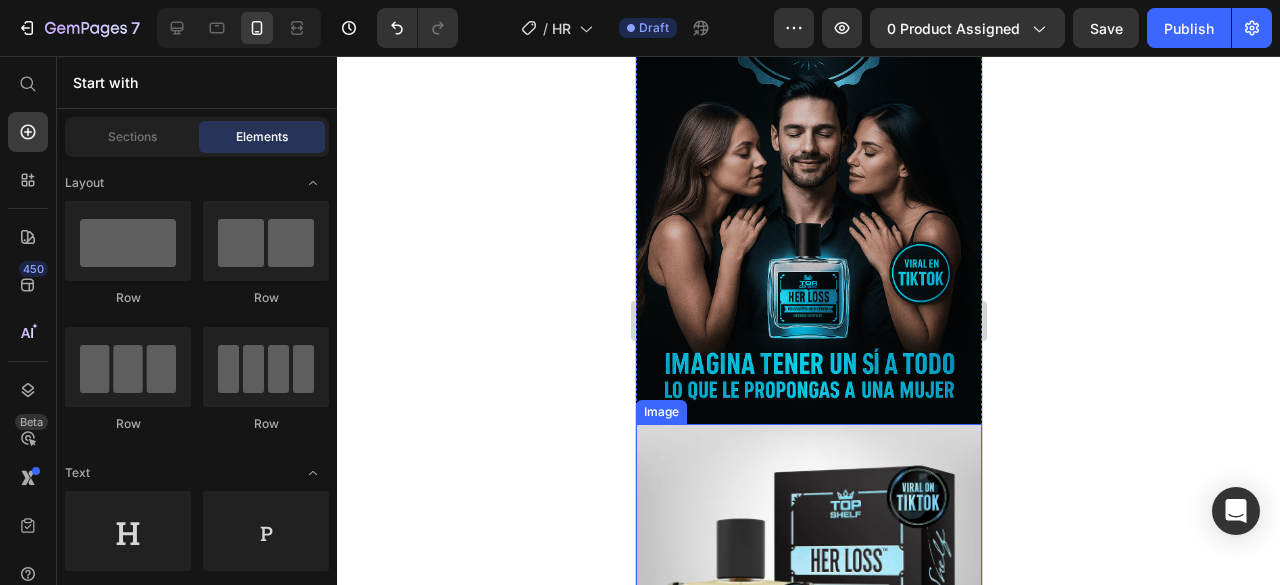 scroll, scrollTop: 3790, scrollLeft: 0, axis: vertical 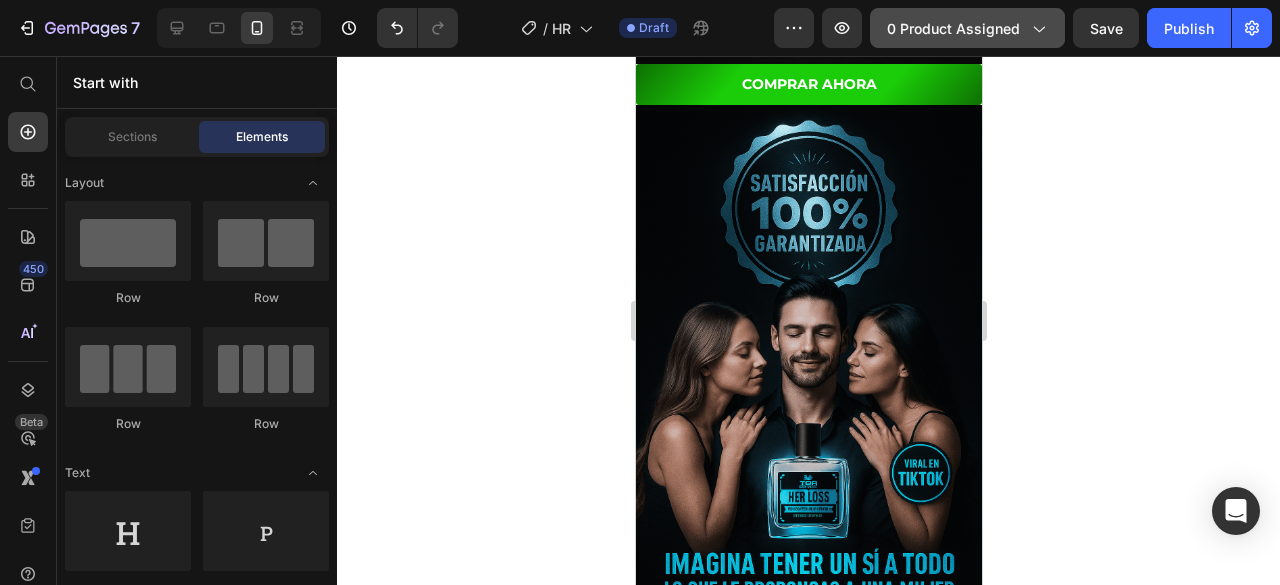 click on "0 product assigned" 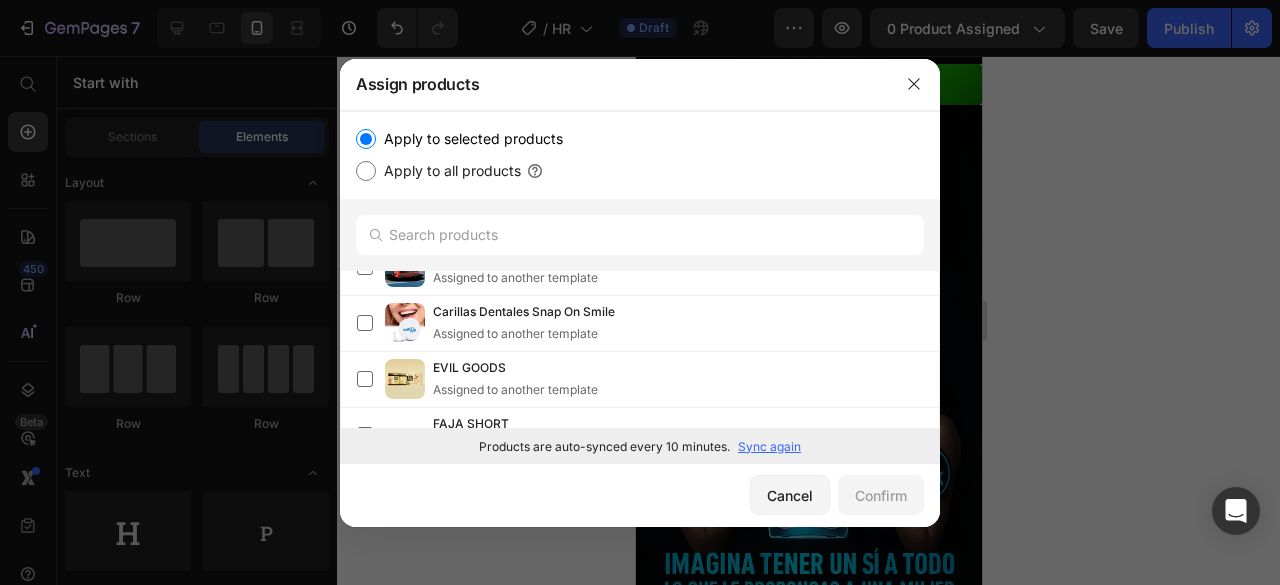 scroll, scrollTop: 400, scrollLeft: 0, axis: vertical 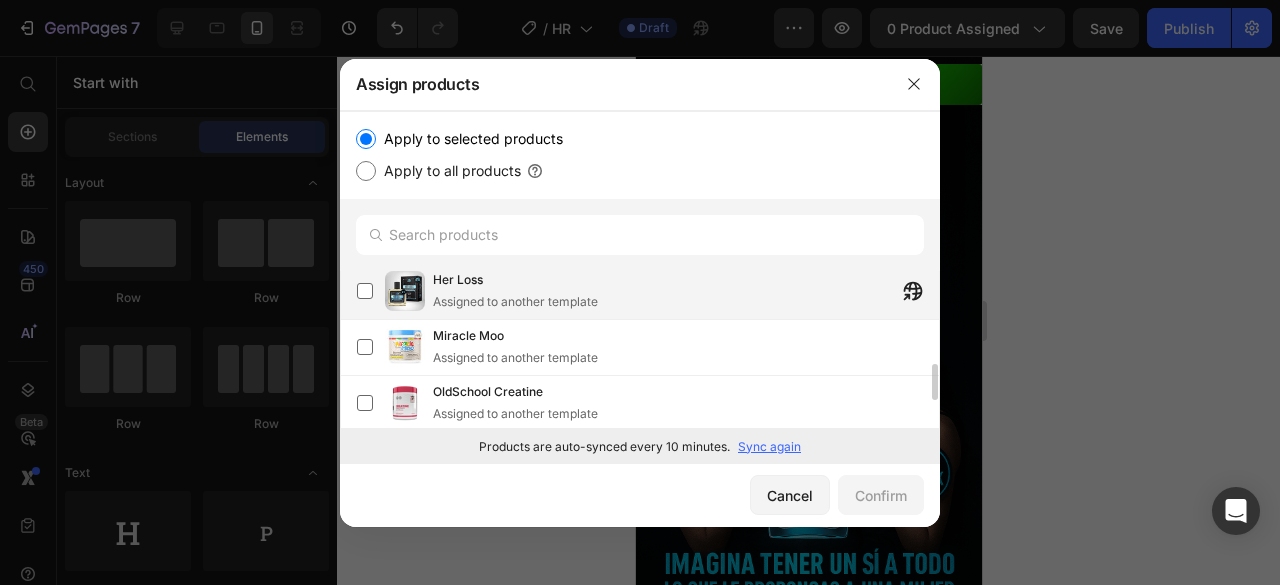 click on "Assigned to another template" at bounding box center [515, 302] 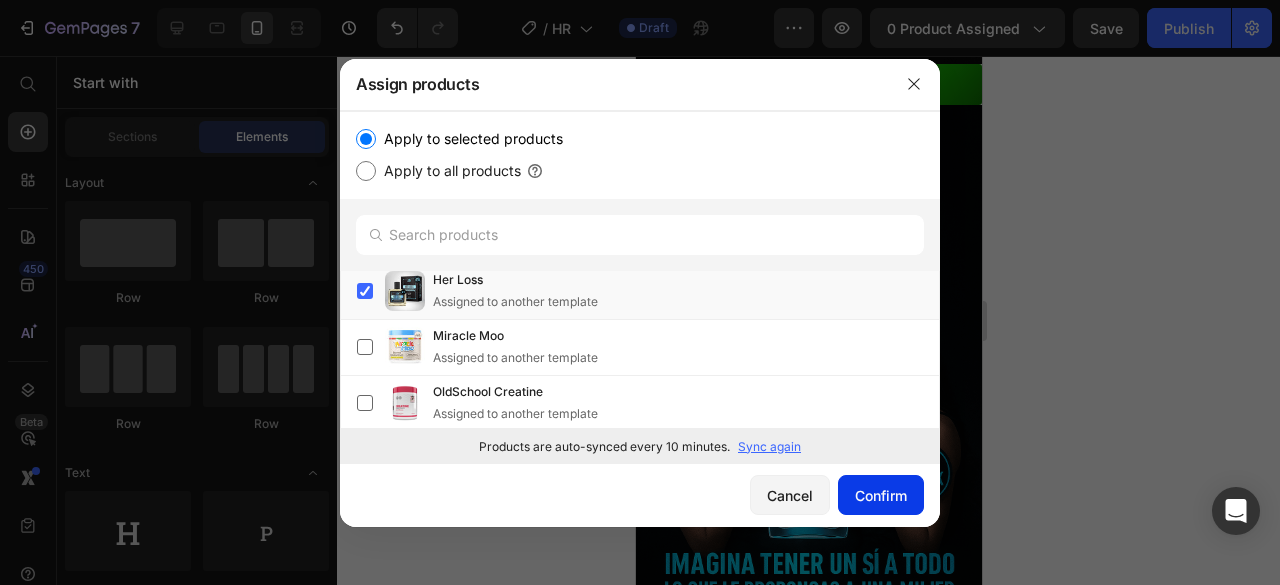 click on "Confirm" at bounding box center (881, 495) 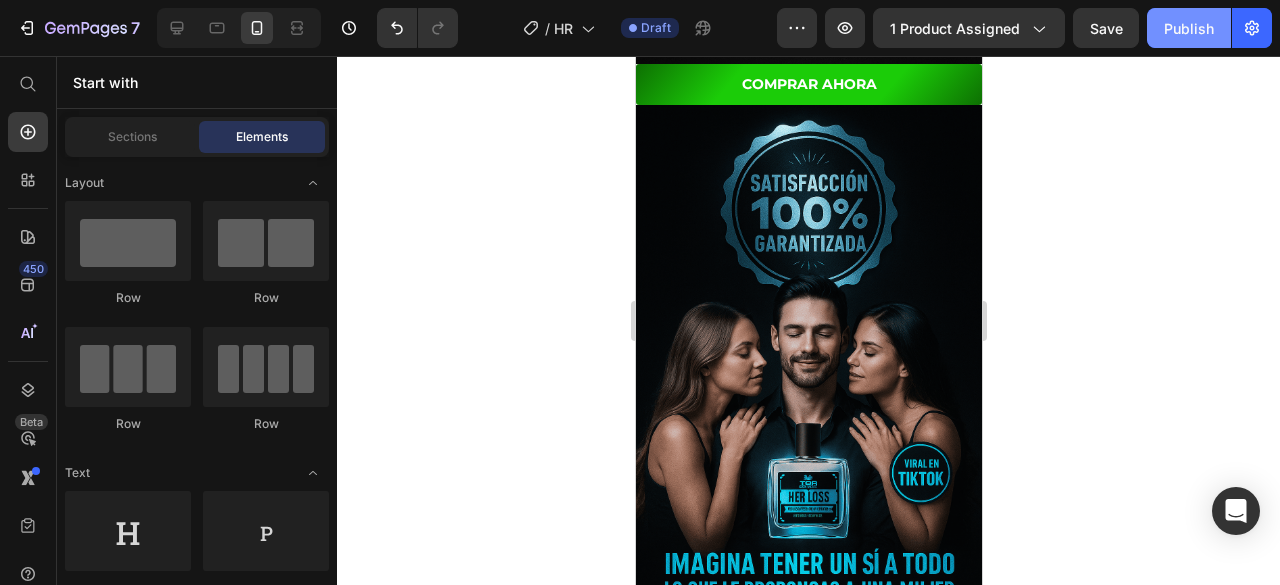 click on "Publish" at bounding box center [1189, 28] 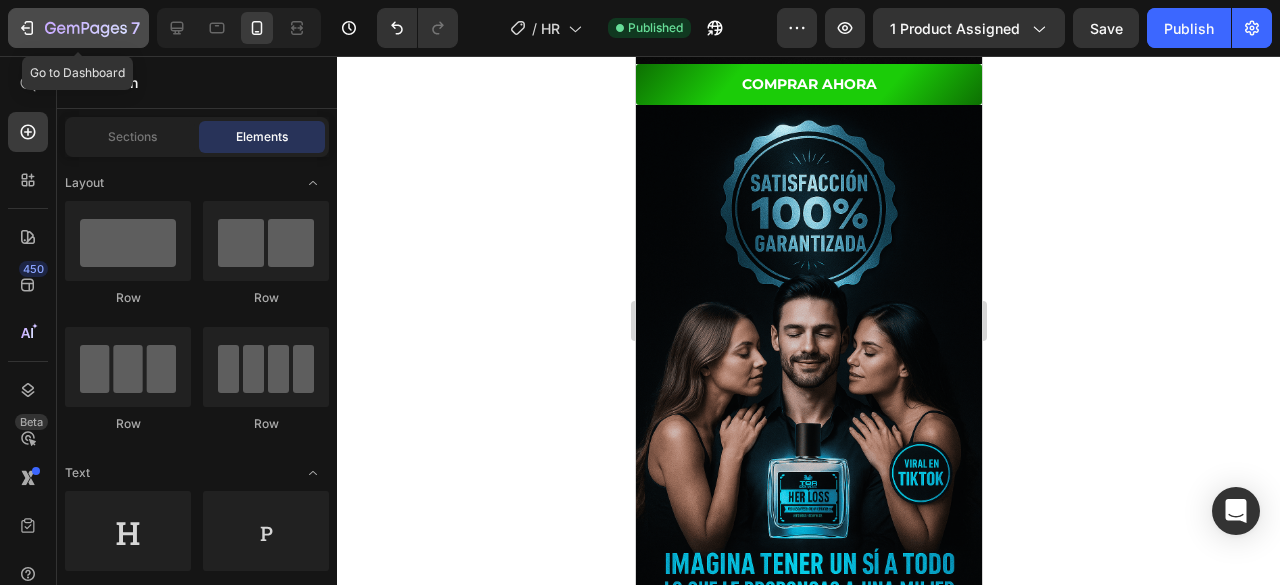 click 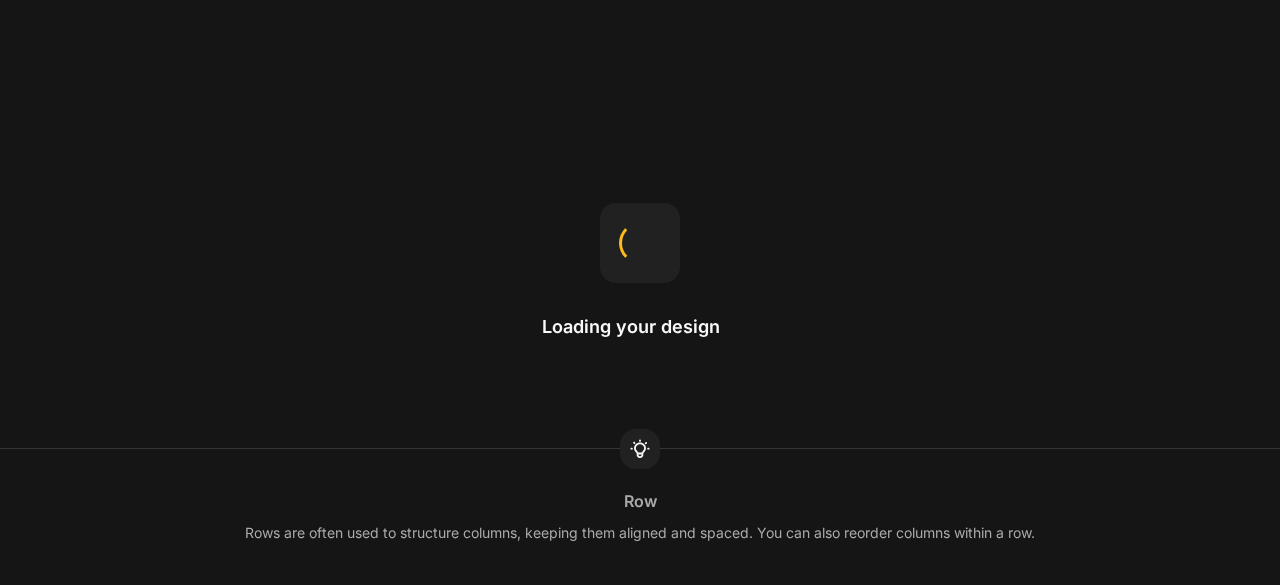 scroll, scrollTop: 0, scrollLeft: 0, axis: both 